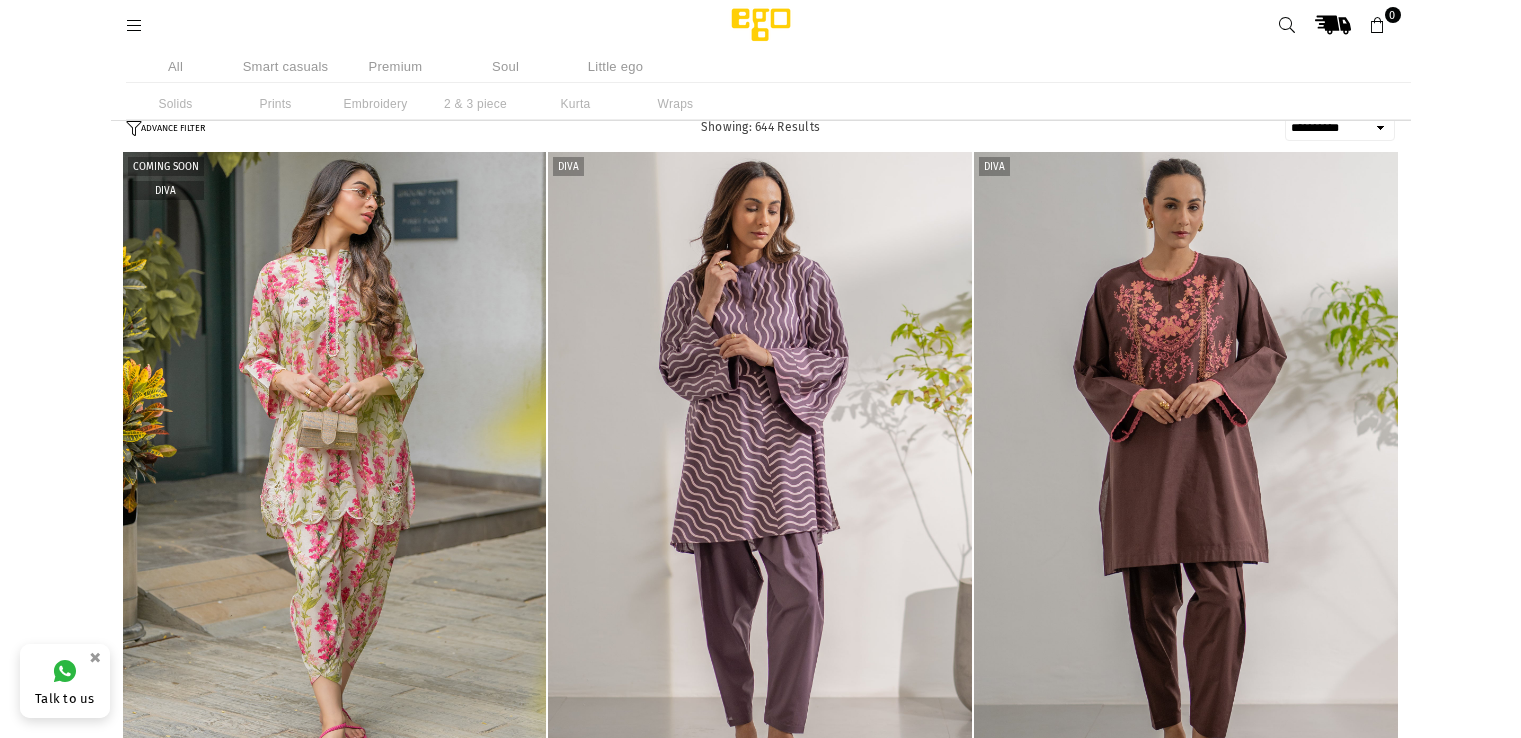 select on "**********" 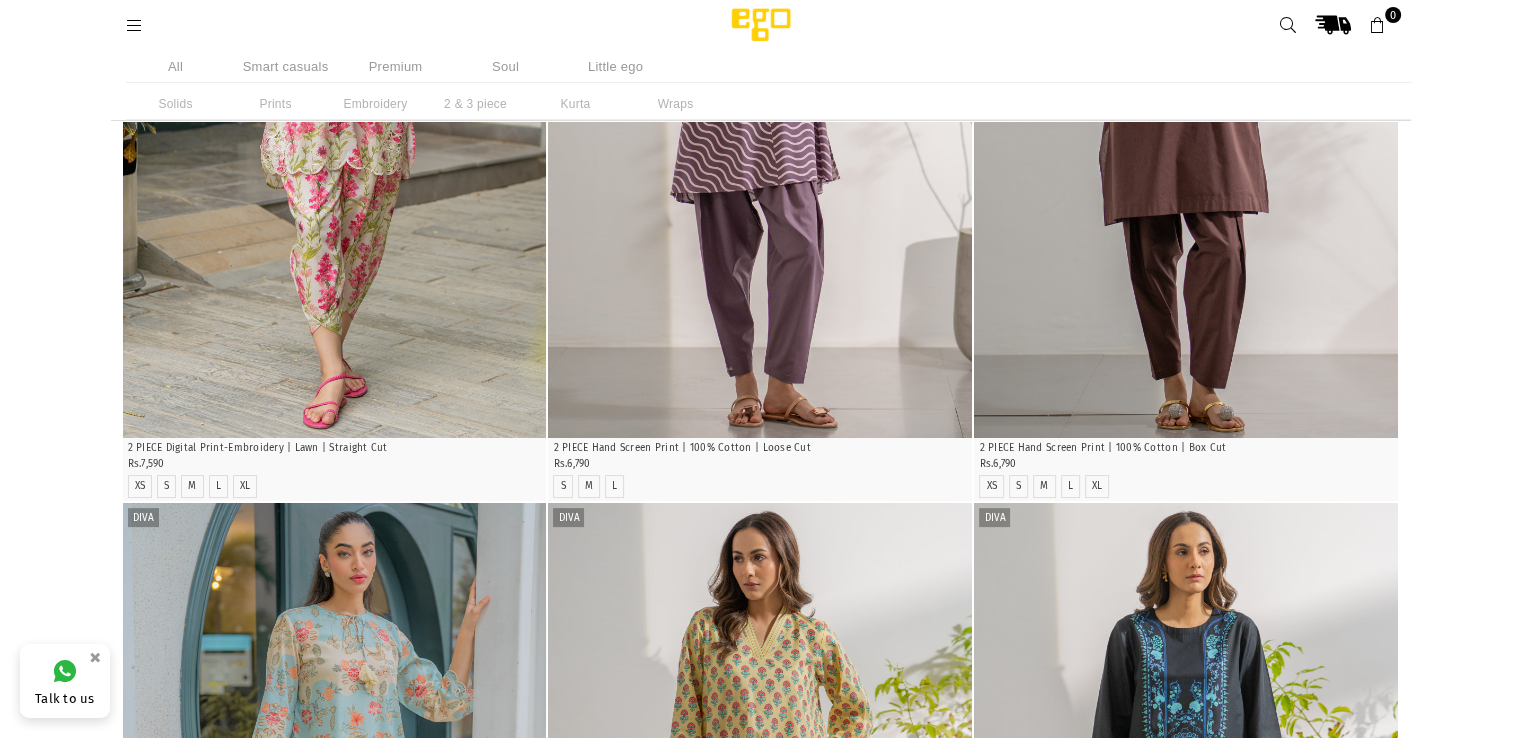scroll, scrollTop: 350, scrollLeft: 0, axis: vertical 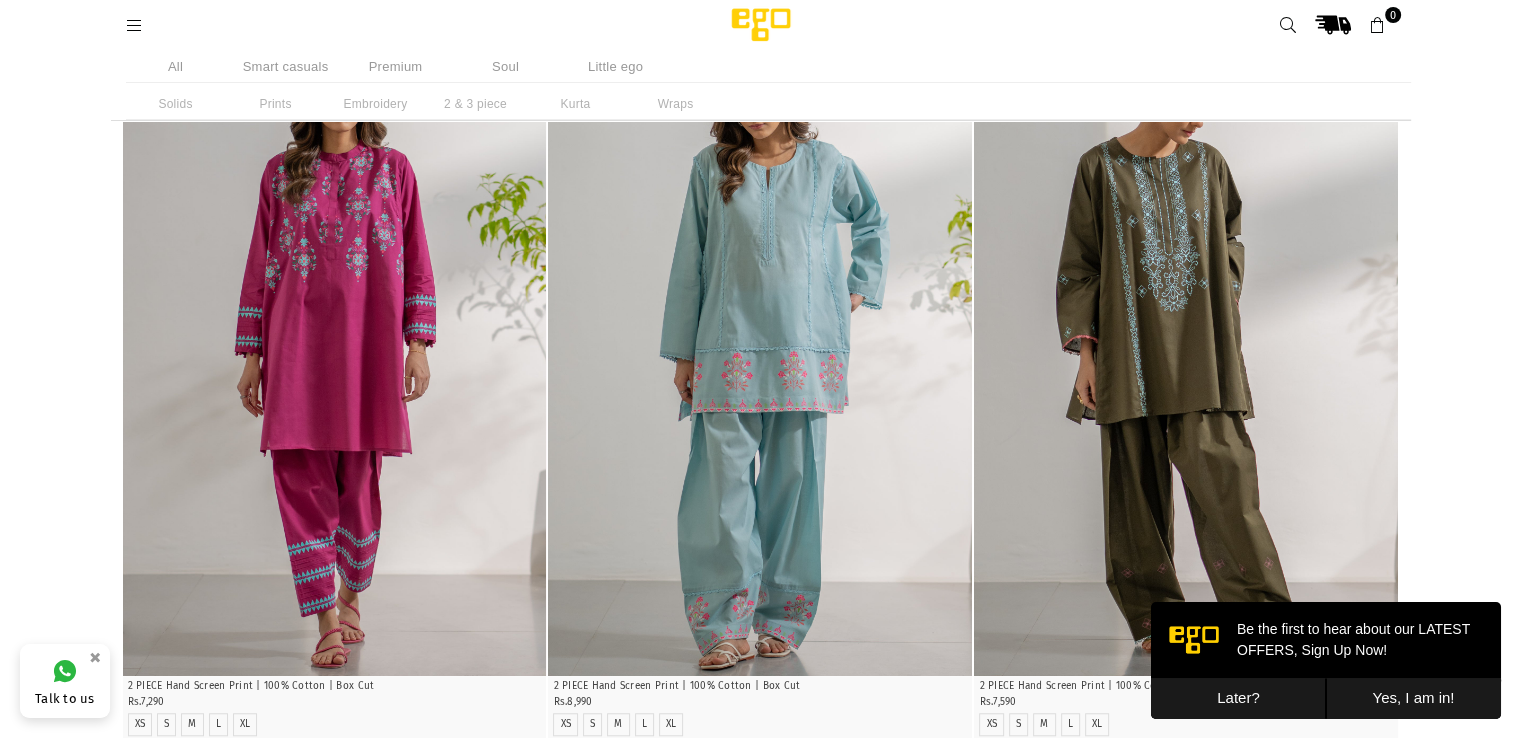 click on "Smart casuals" at bounding box center [286, 66] 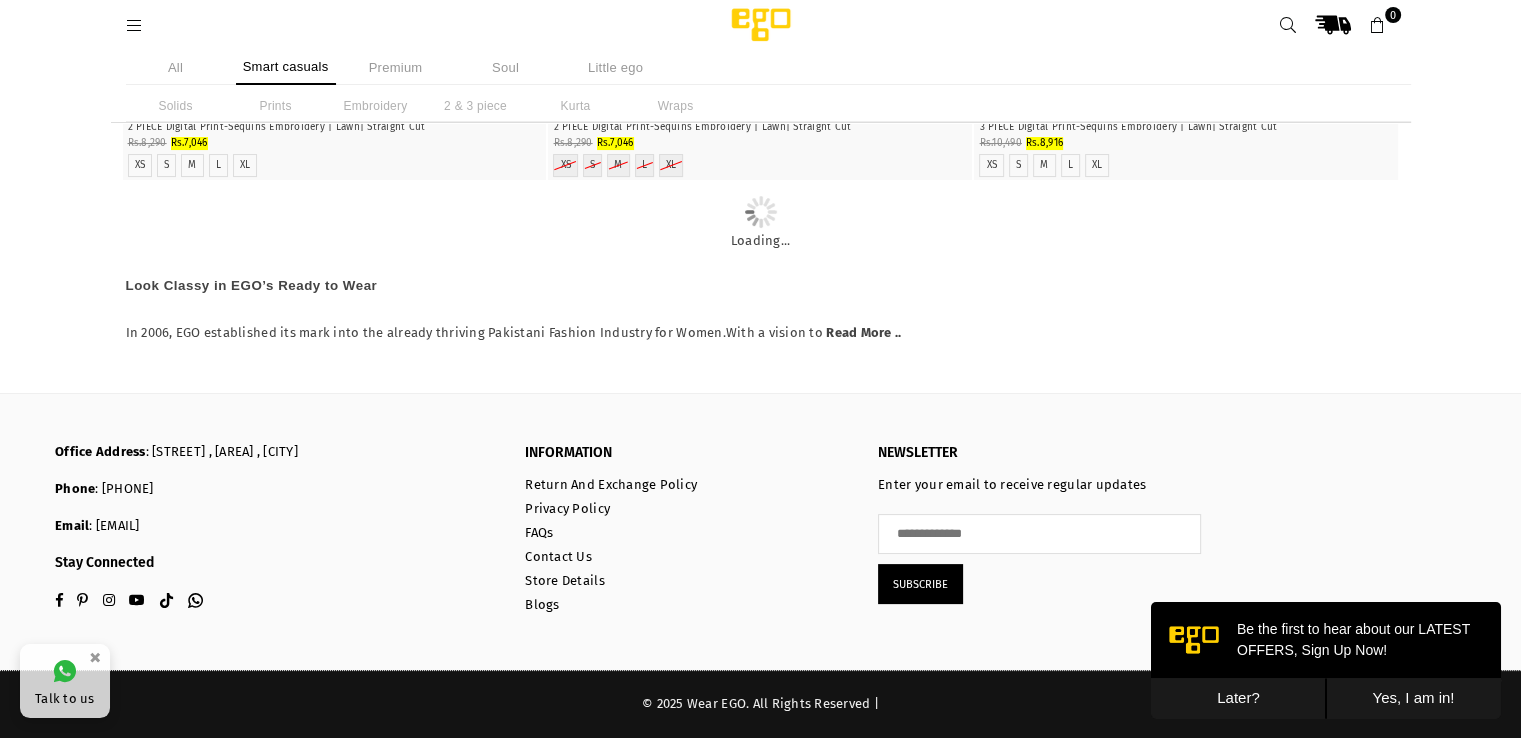scroll, scrollTop: 1536, scrollLeft: 0, axis: vertical 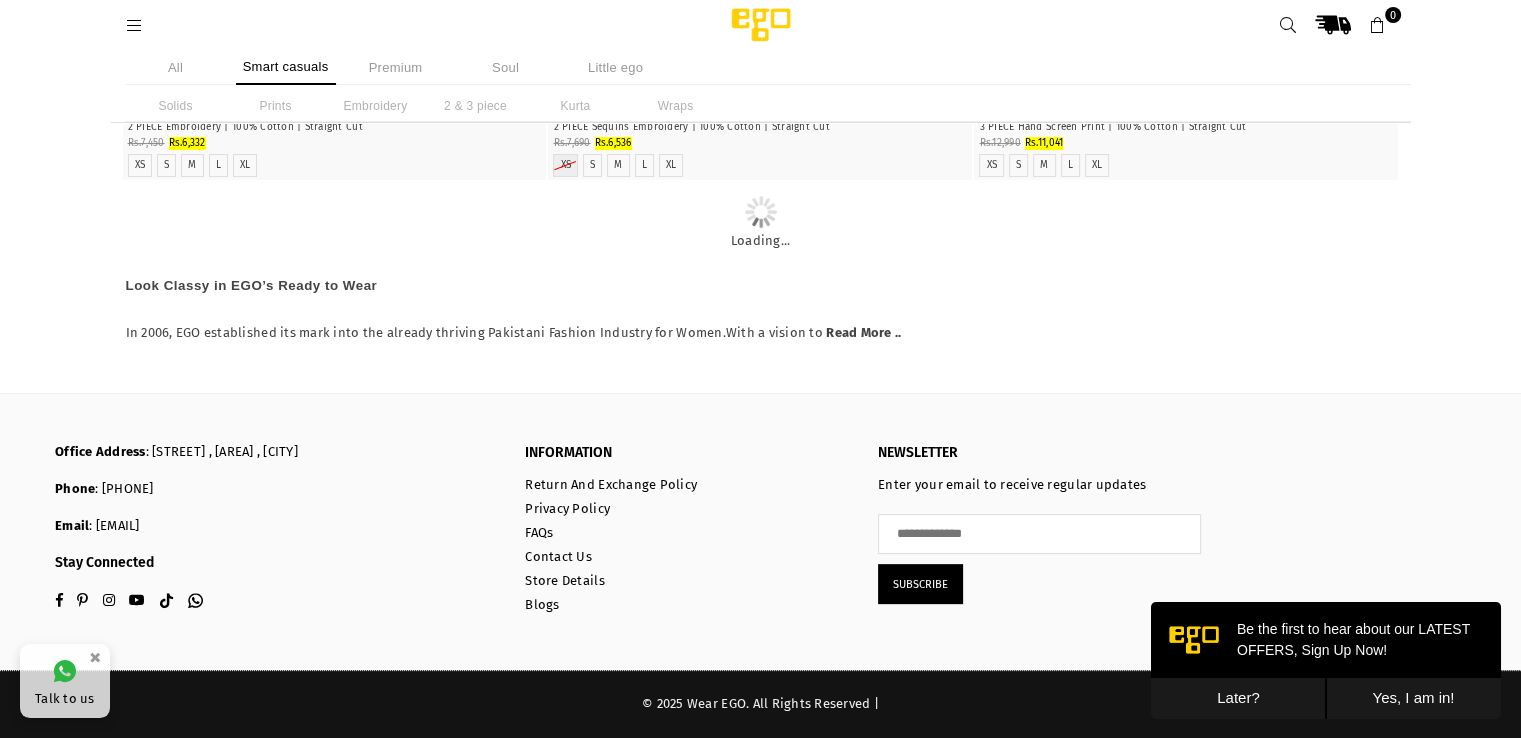 click at bounding box center [761, 25] 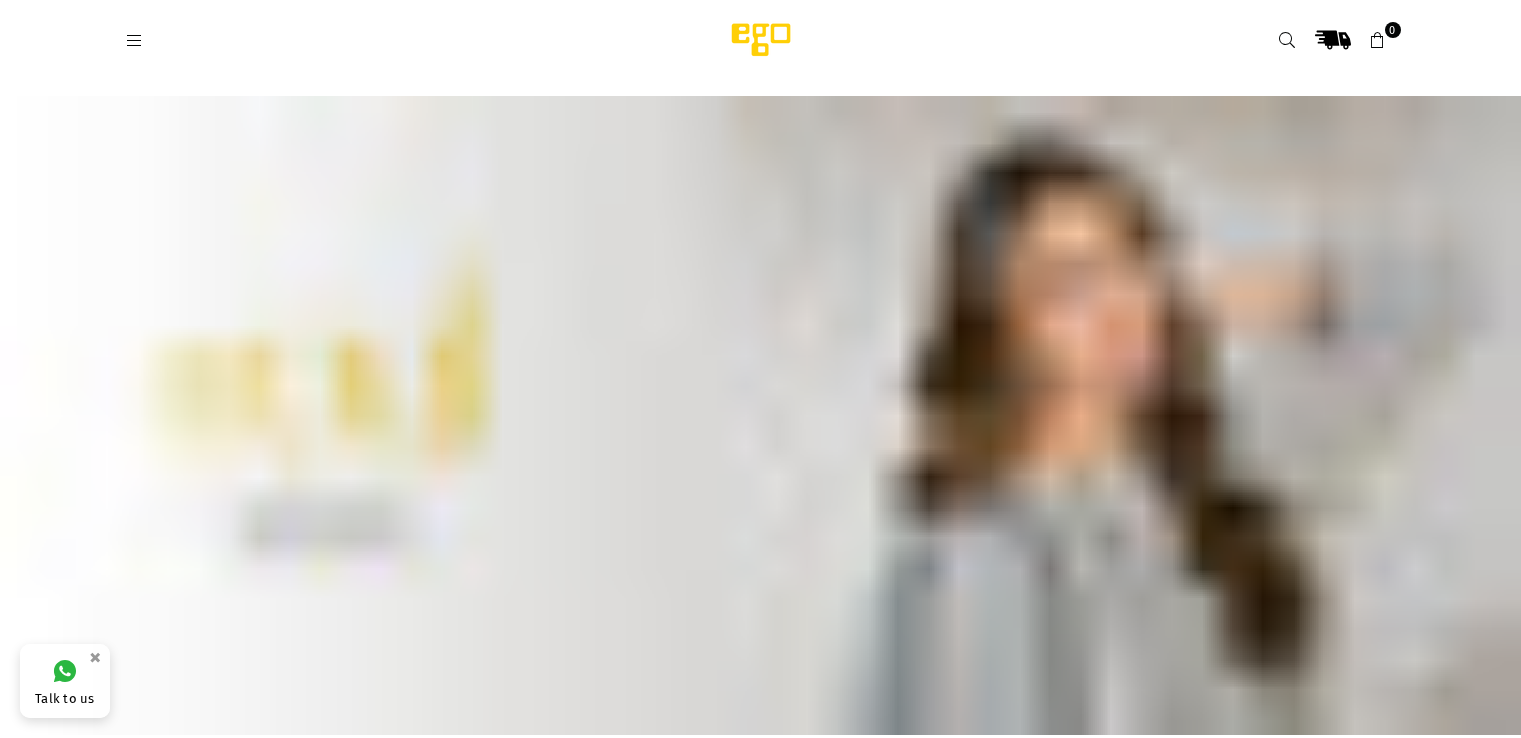 scroll, scrollTop: 0, scrollLeft: 0, axis: both 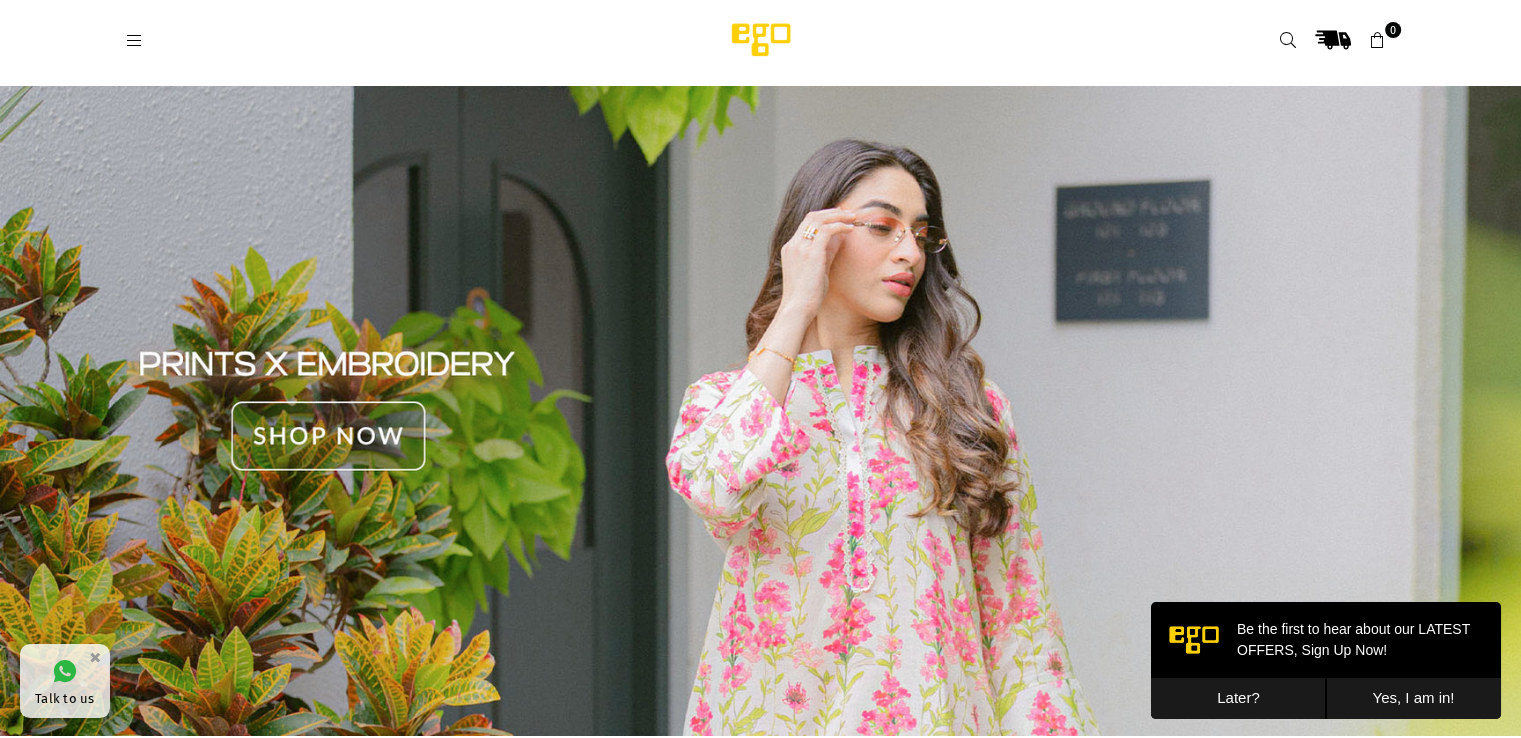 click on "Later?" at bounding box center (1238, 698) 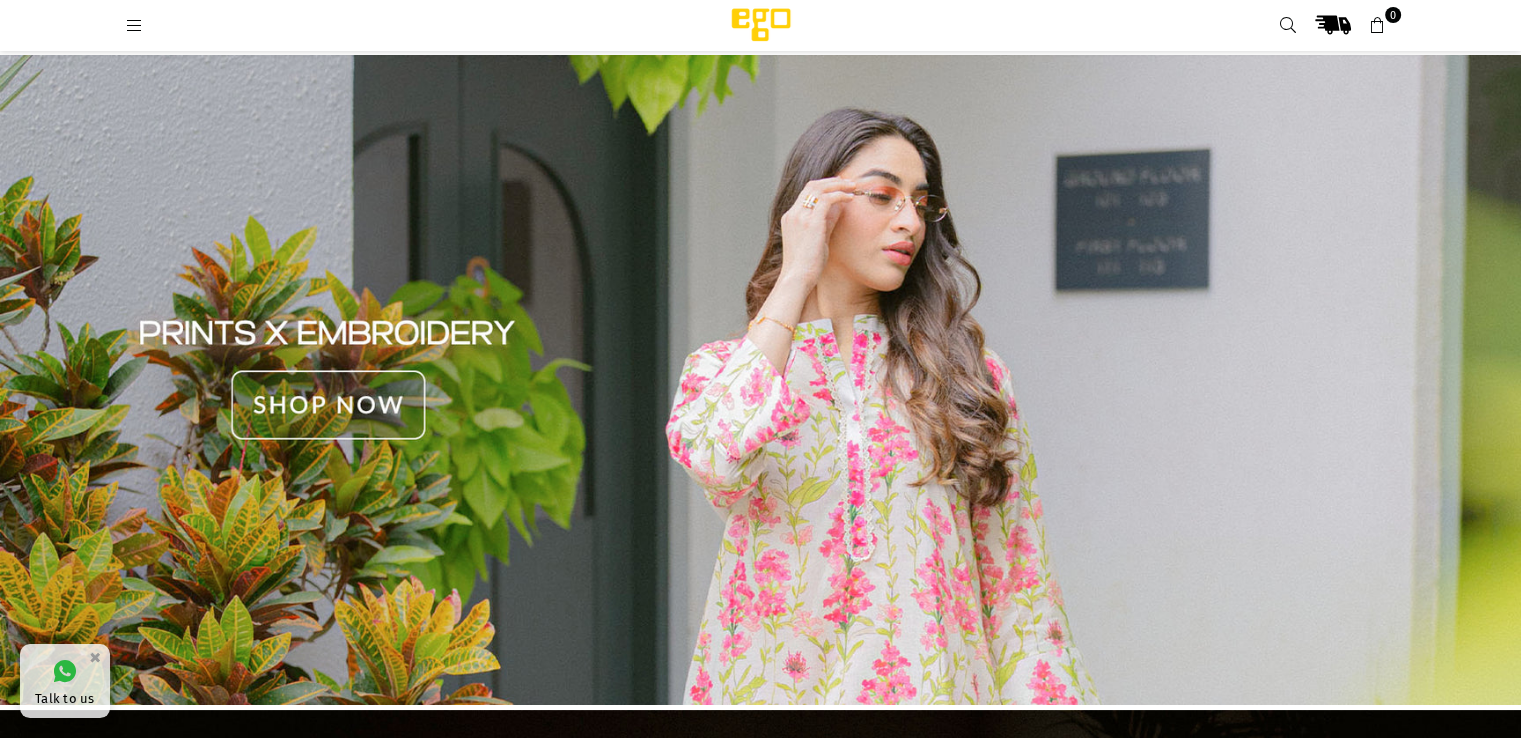 scroll, scrollTop: 783, scrollLeft: 0, axis: vertical 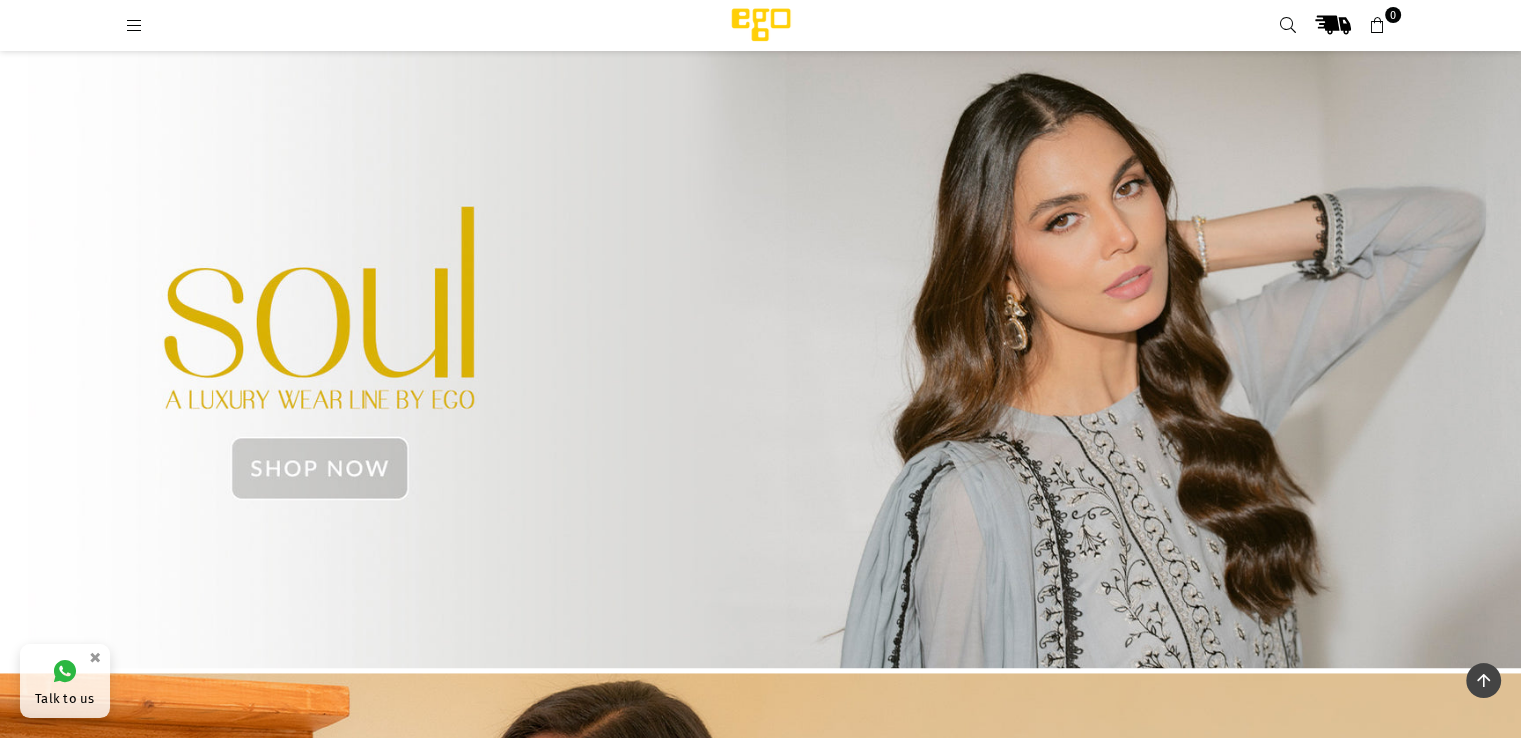 click at bounding box center [760, 354] 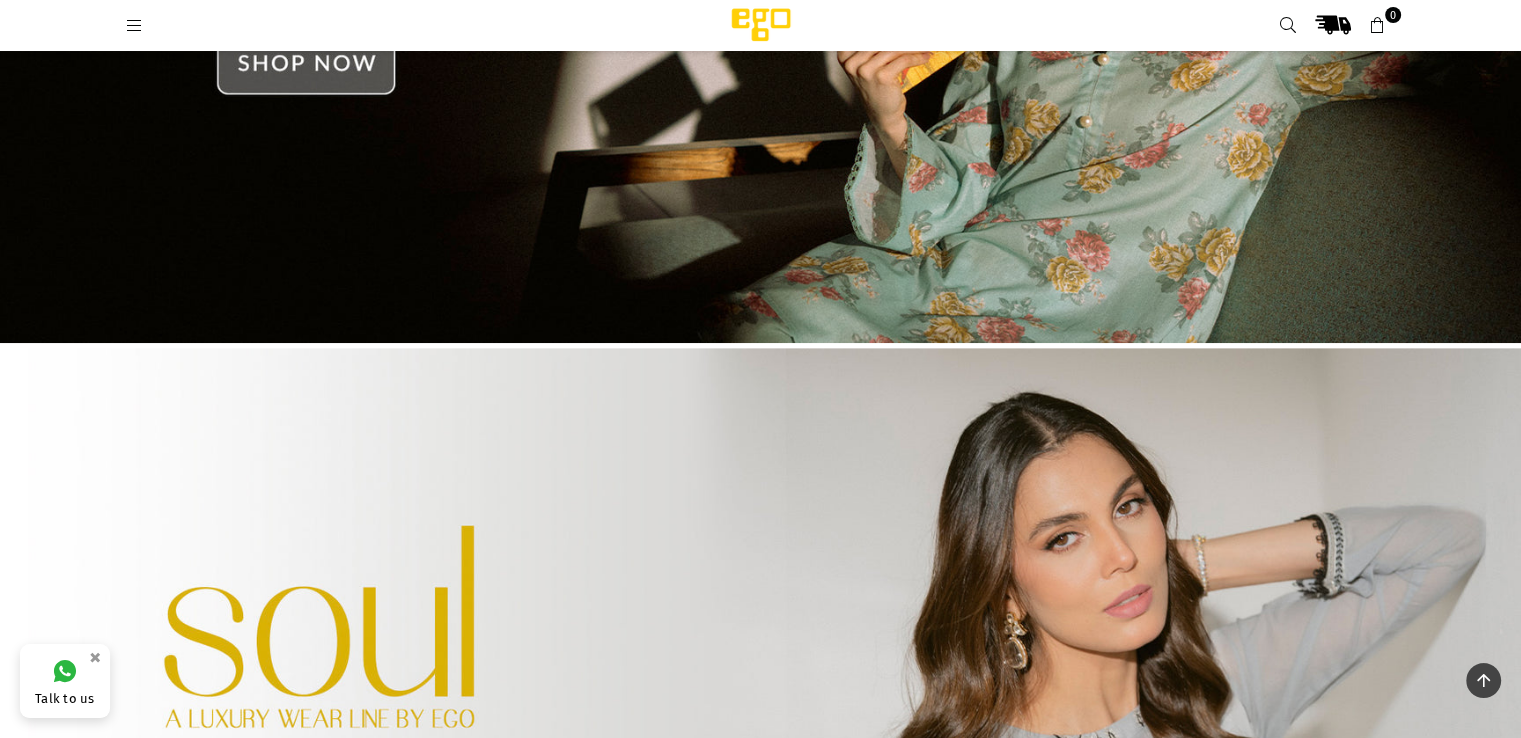 scroll, scrollTop: 876, scrollLeft: 0, axis: vertical 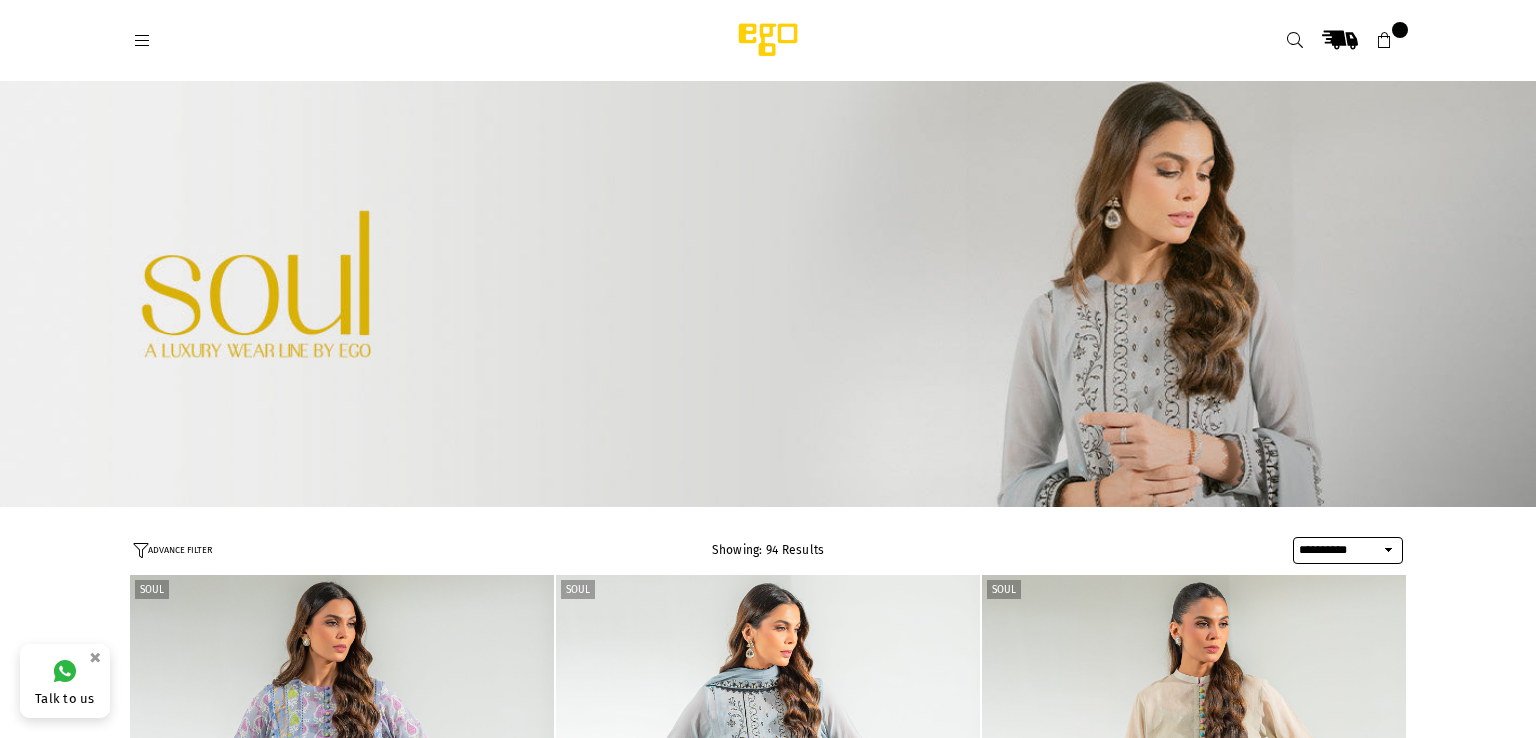 select on "**********" 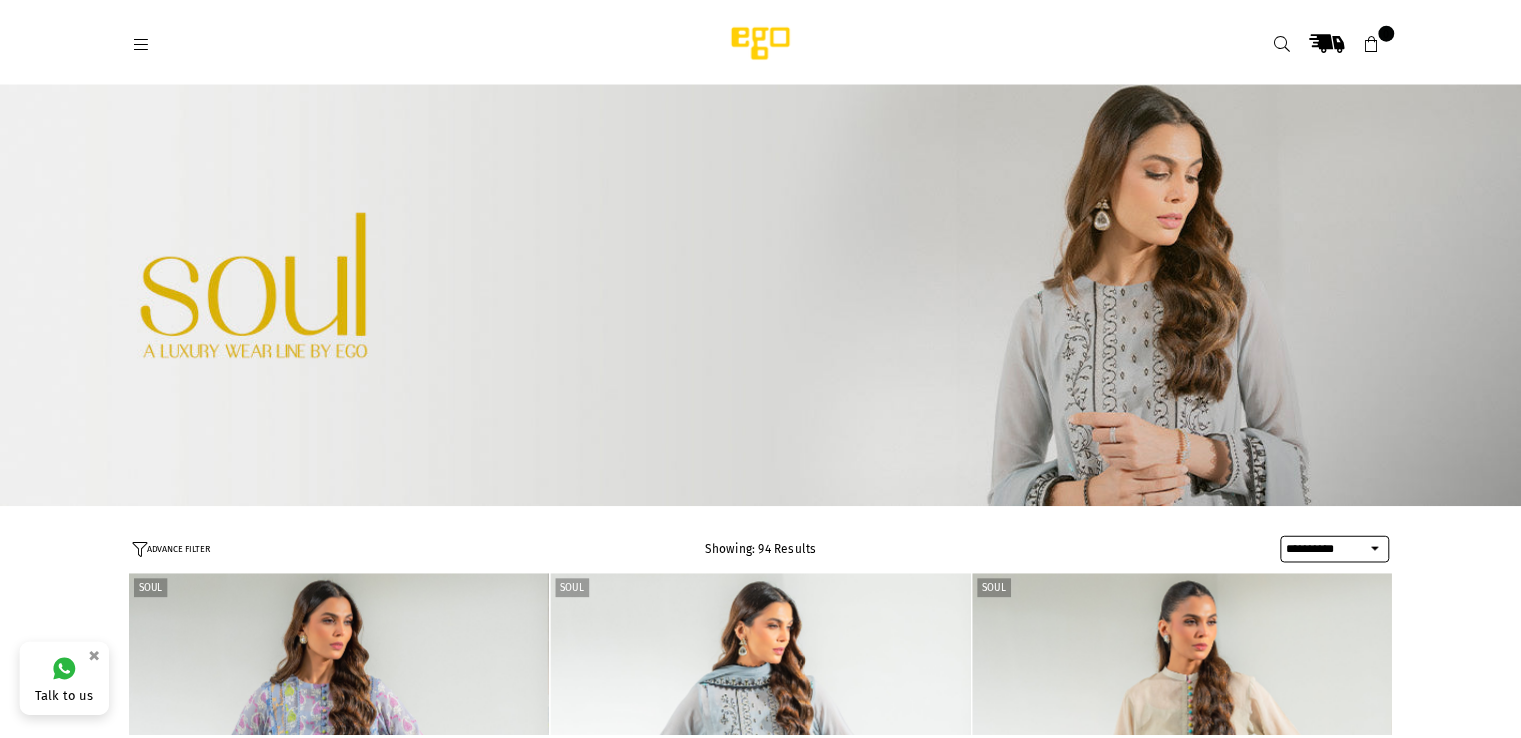 scroll, scrollTop: 0, scrollLeft: 0, axis: both 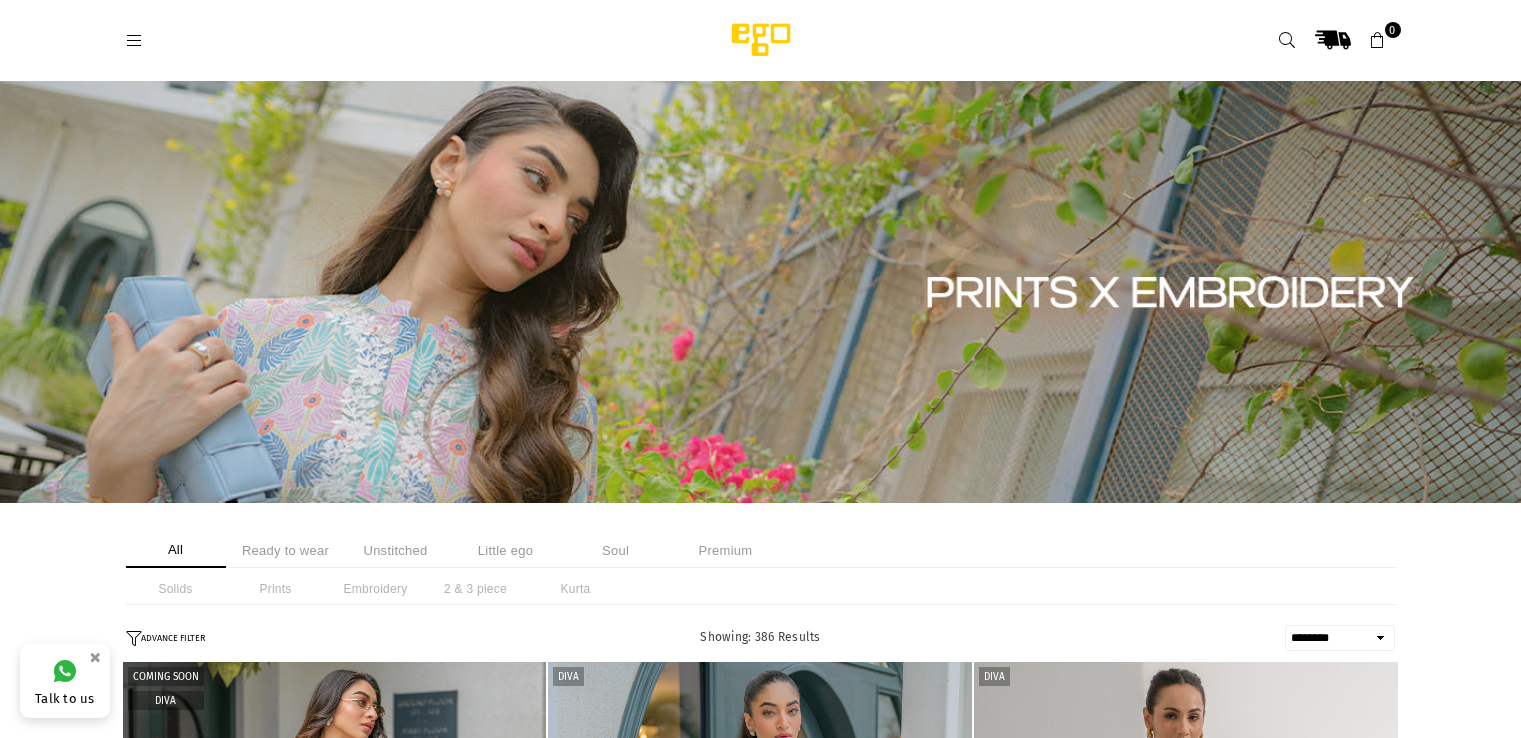 select on "******" 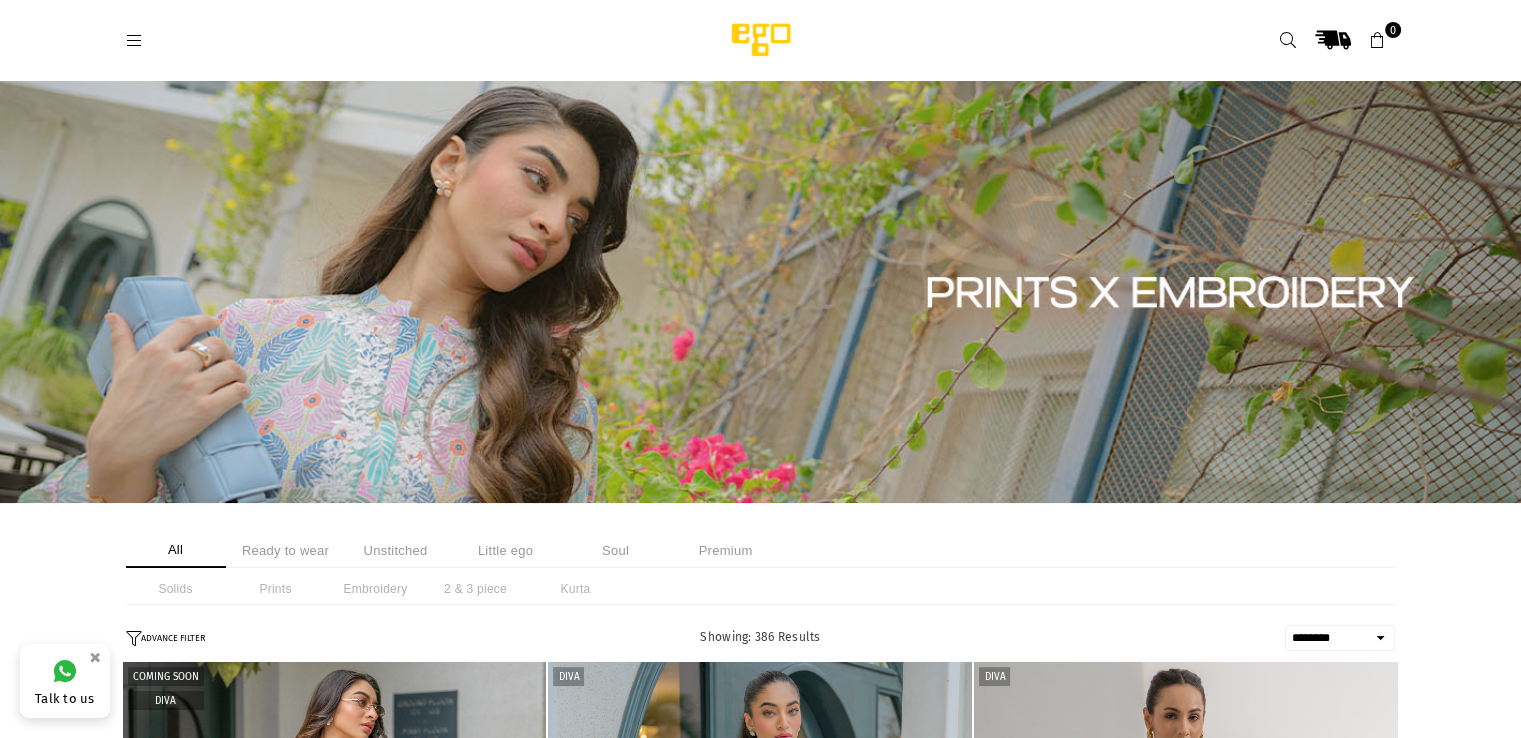 scroll, scrollTop: 0, scrollLeft: 0, axis: both 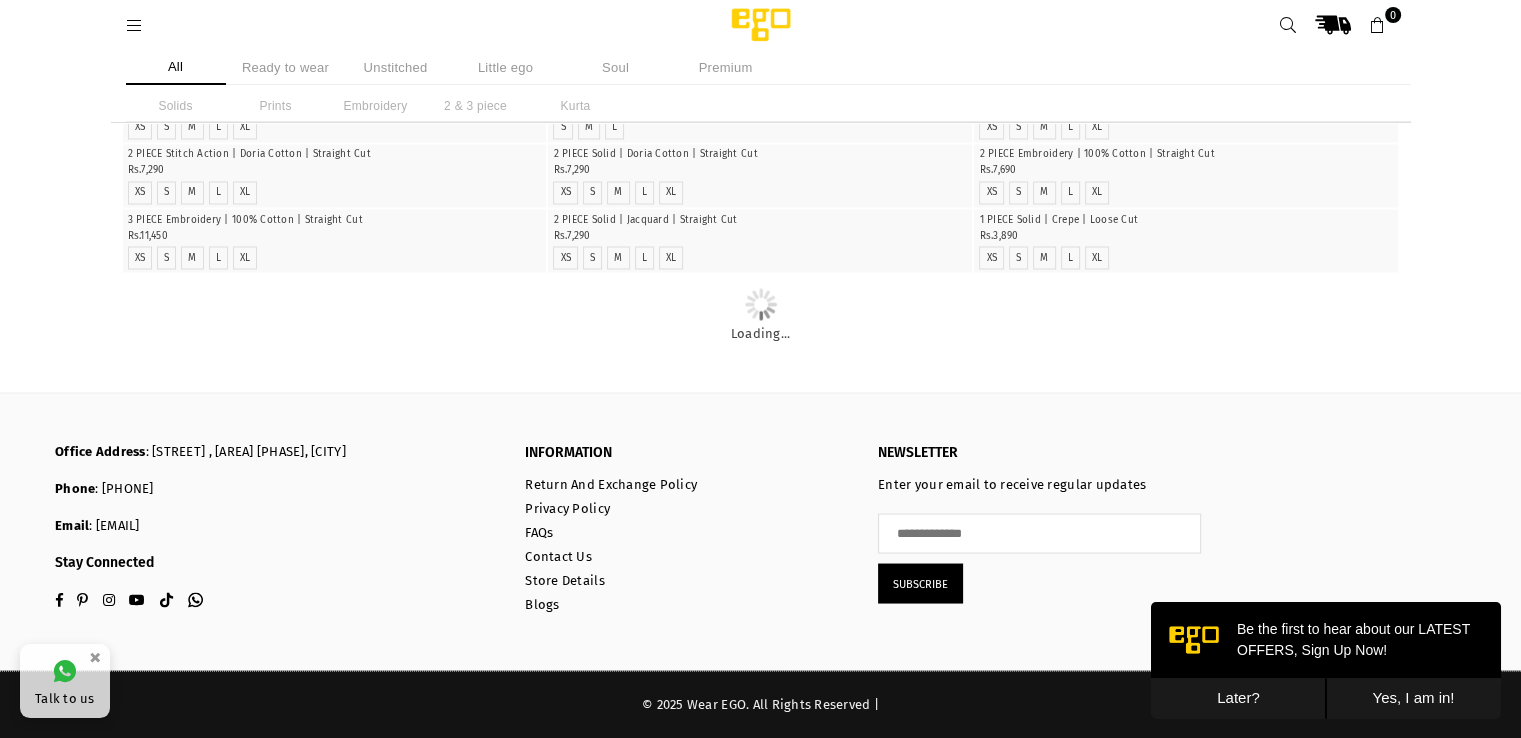 click on "Later?" at bounding box center (1238, 698) 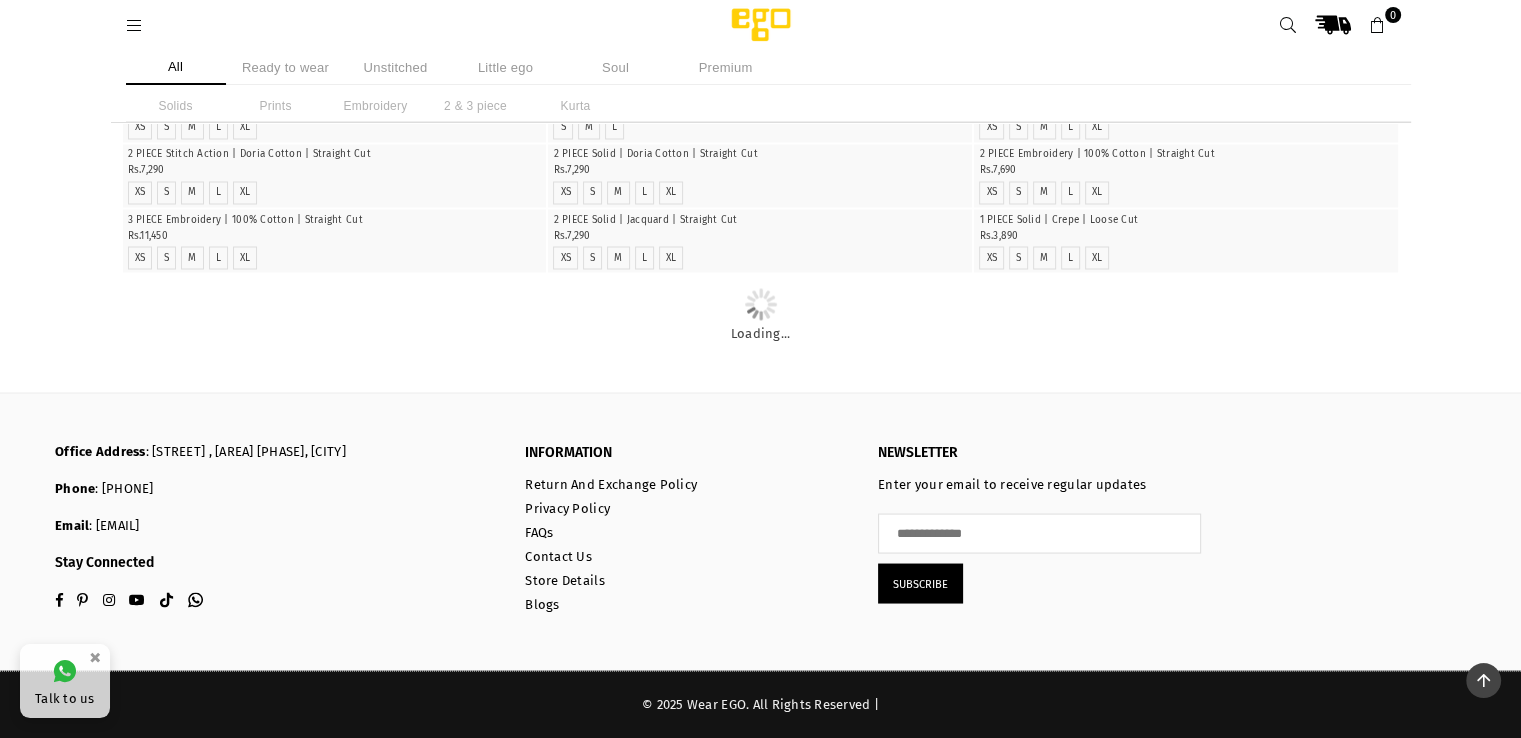 scroll, scrollTop: 7568, scrollLeft: 0, axis: vertical 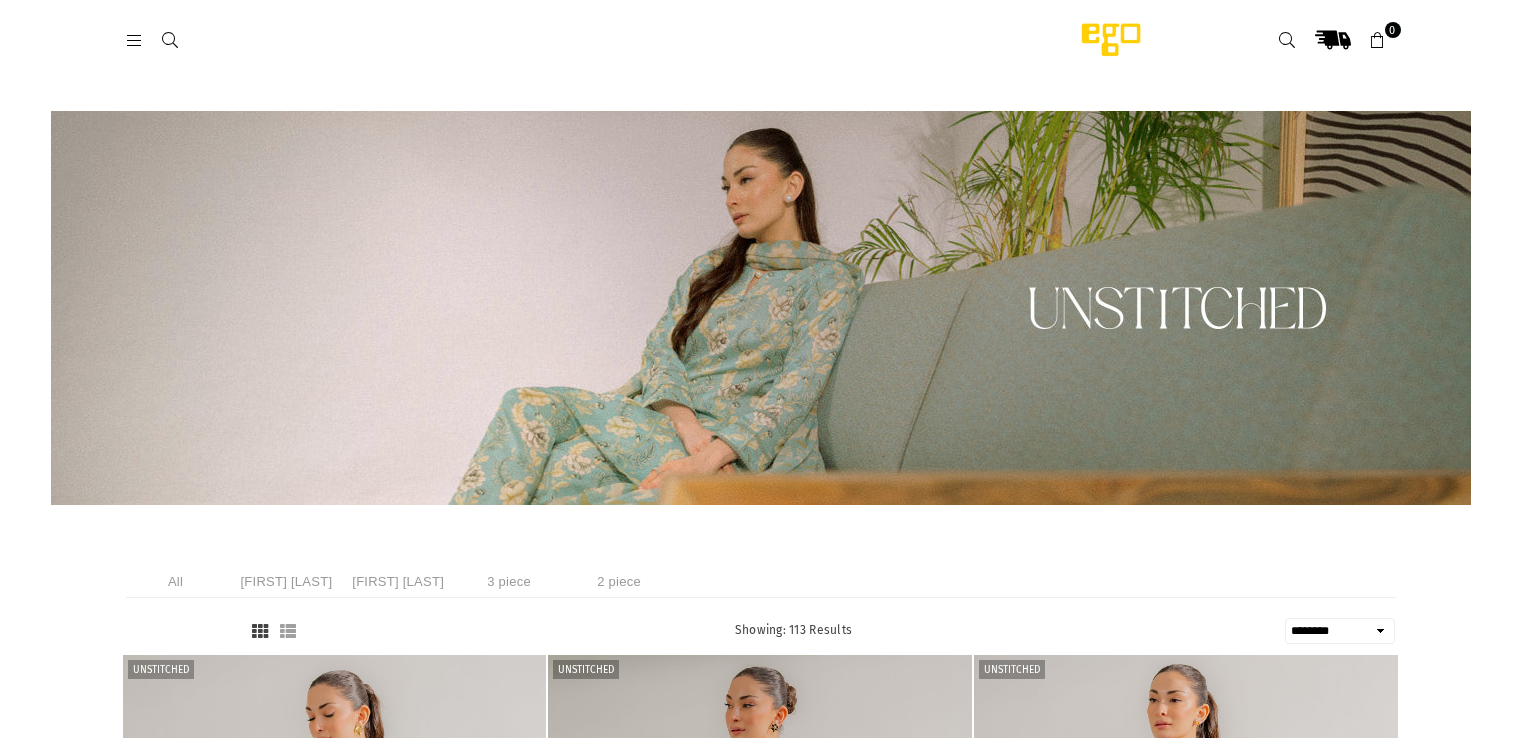 select on "******" 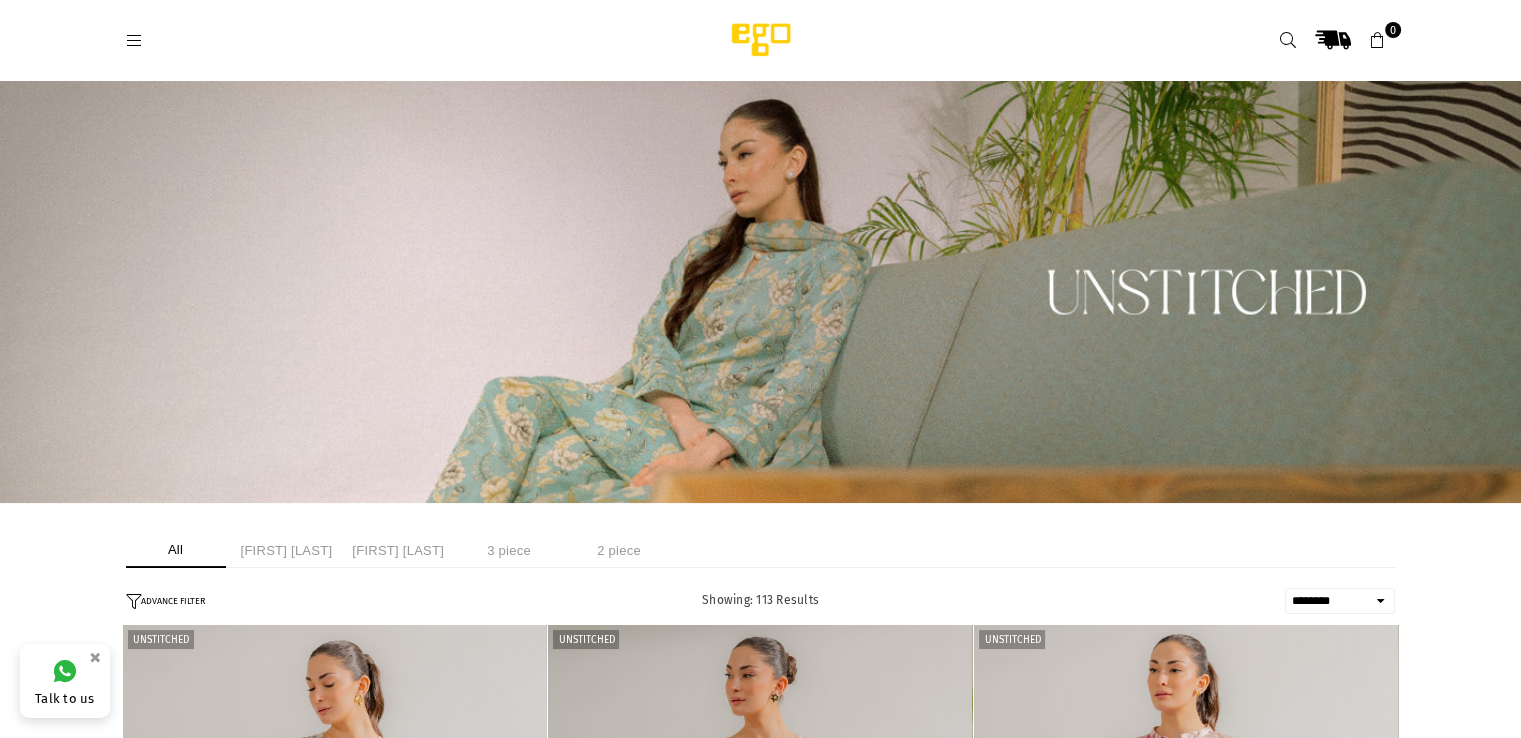 scroll, scrollTop: 0, scrollLeft: 0, axis: both 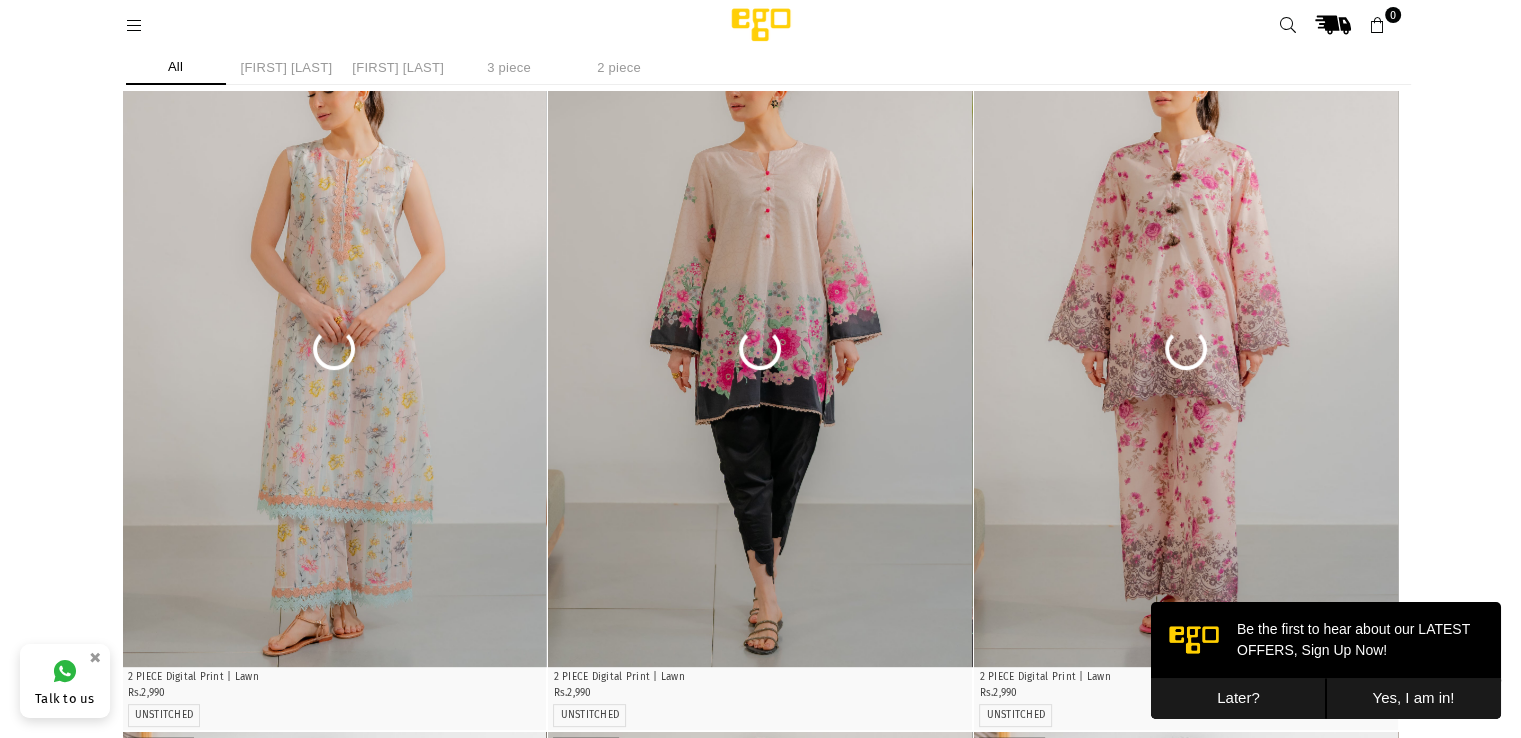 click on "Later?" at bounding box center [1238, 698] 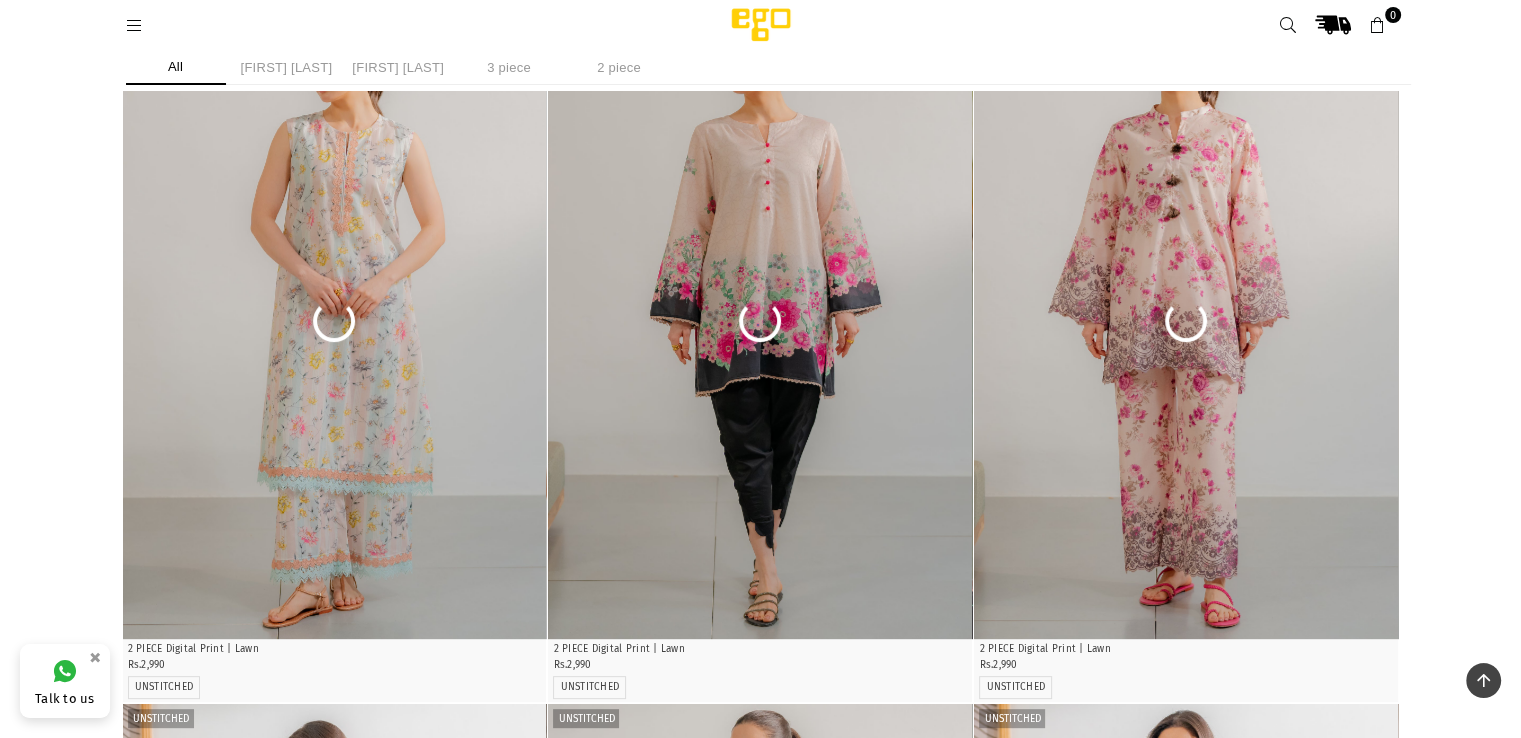 scroll, scrollTop: 528, scrollLeft: 0, axis: vertical 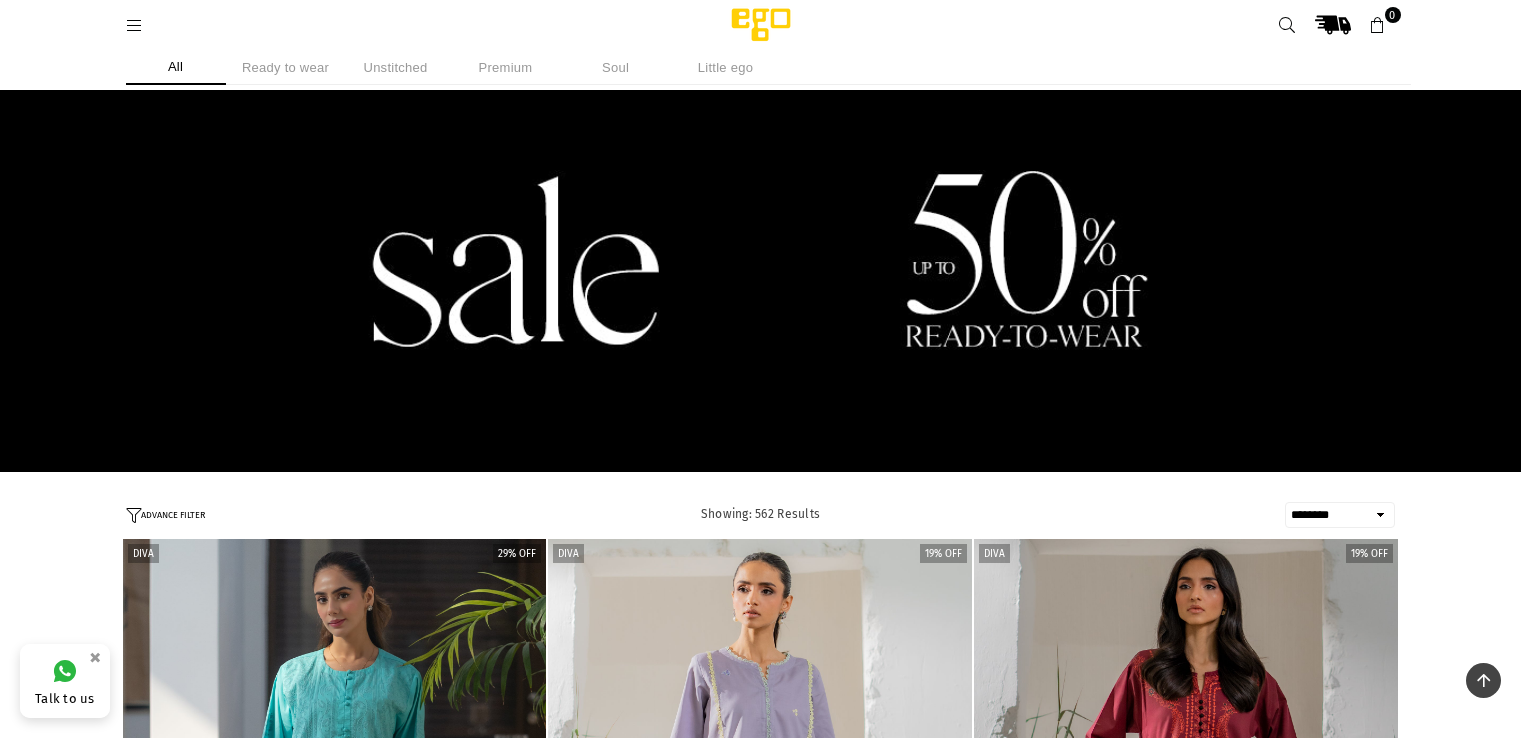 select on "******" 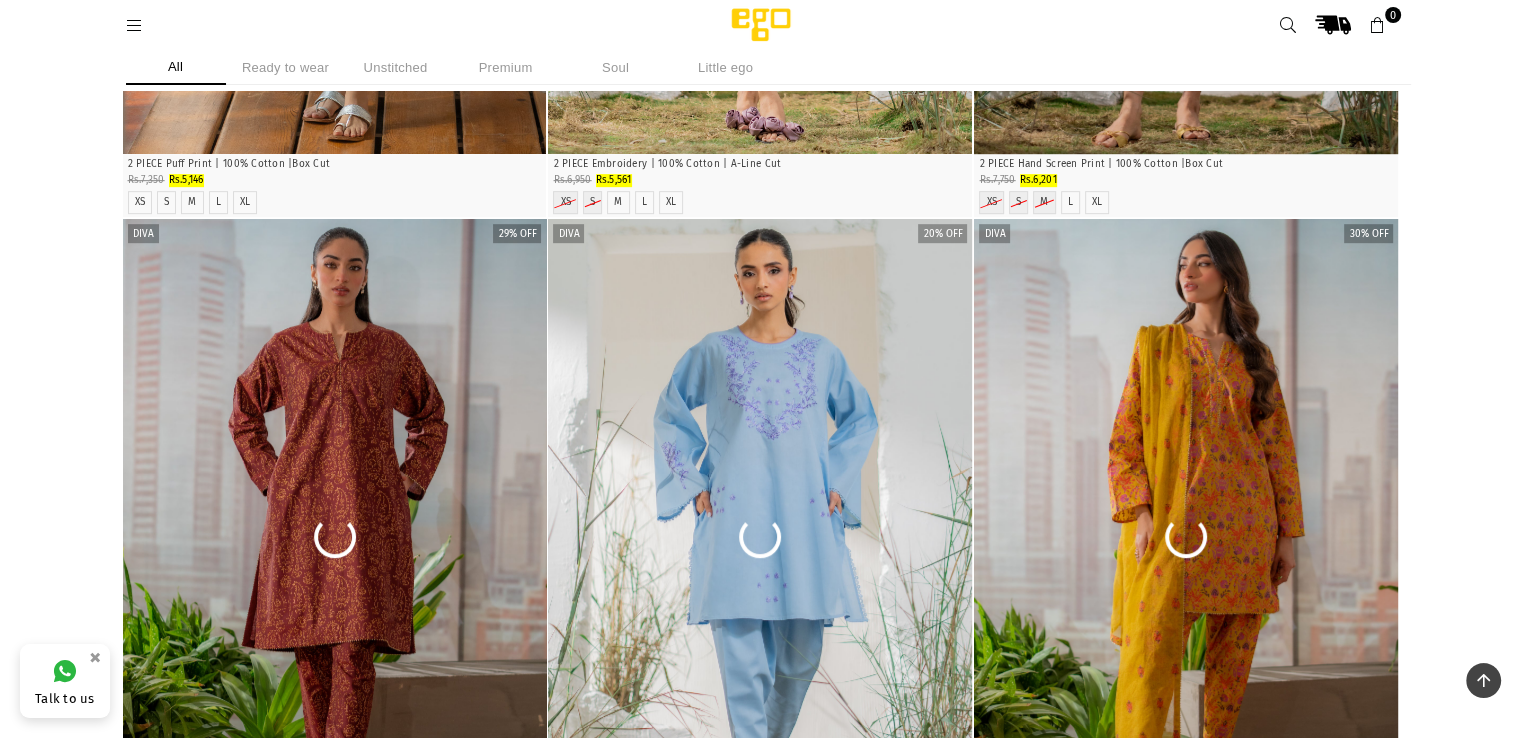 scroll, scrollTop: 0, scrollLeft: 0, axis: both 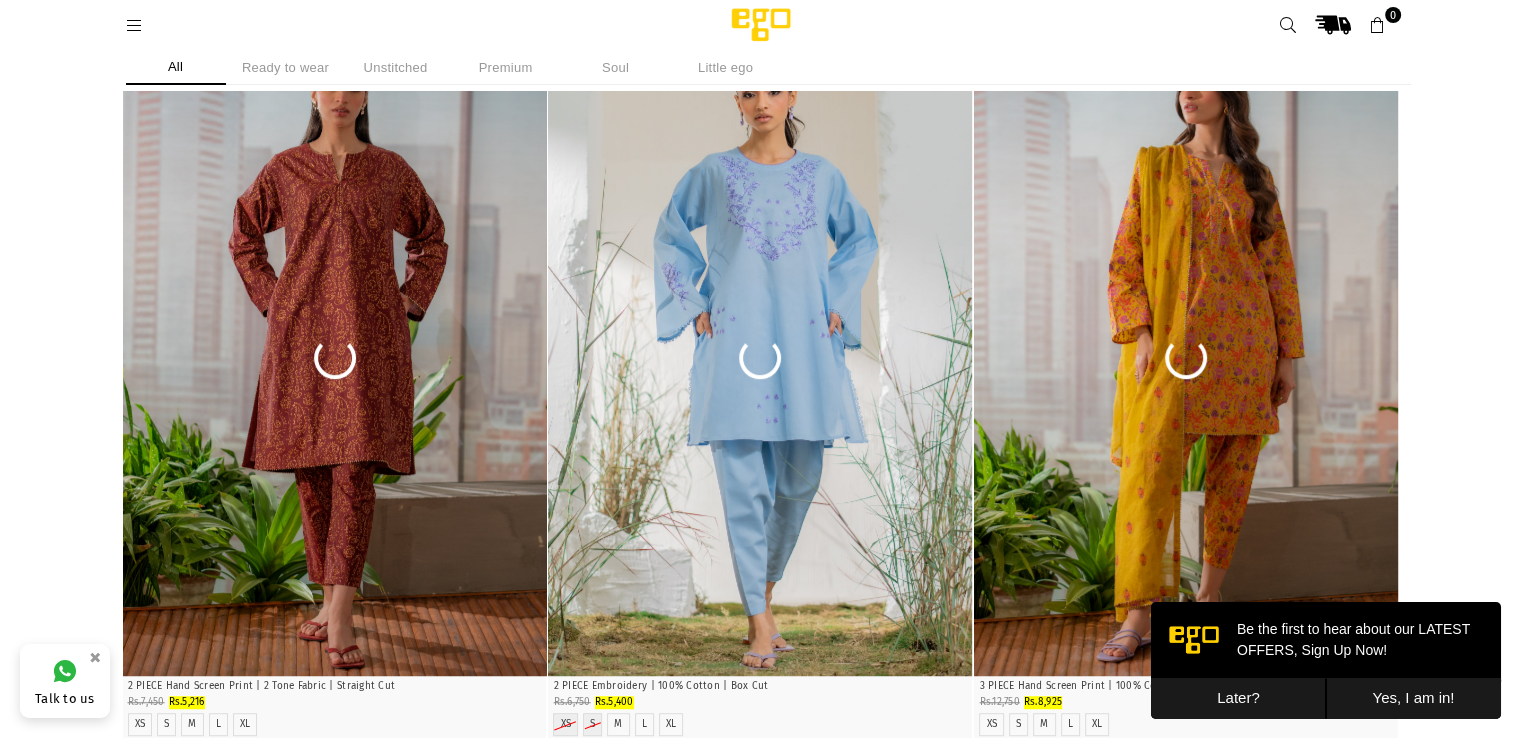 click on "Later?" at bounding box center (1238, 698) 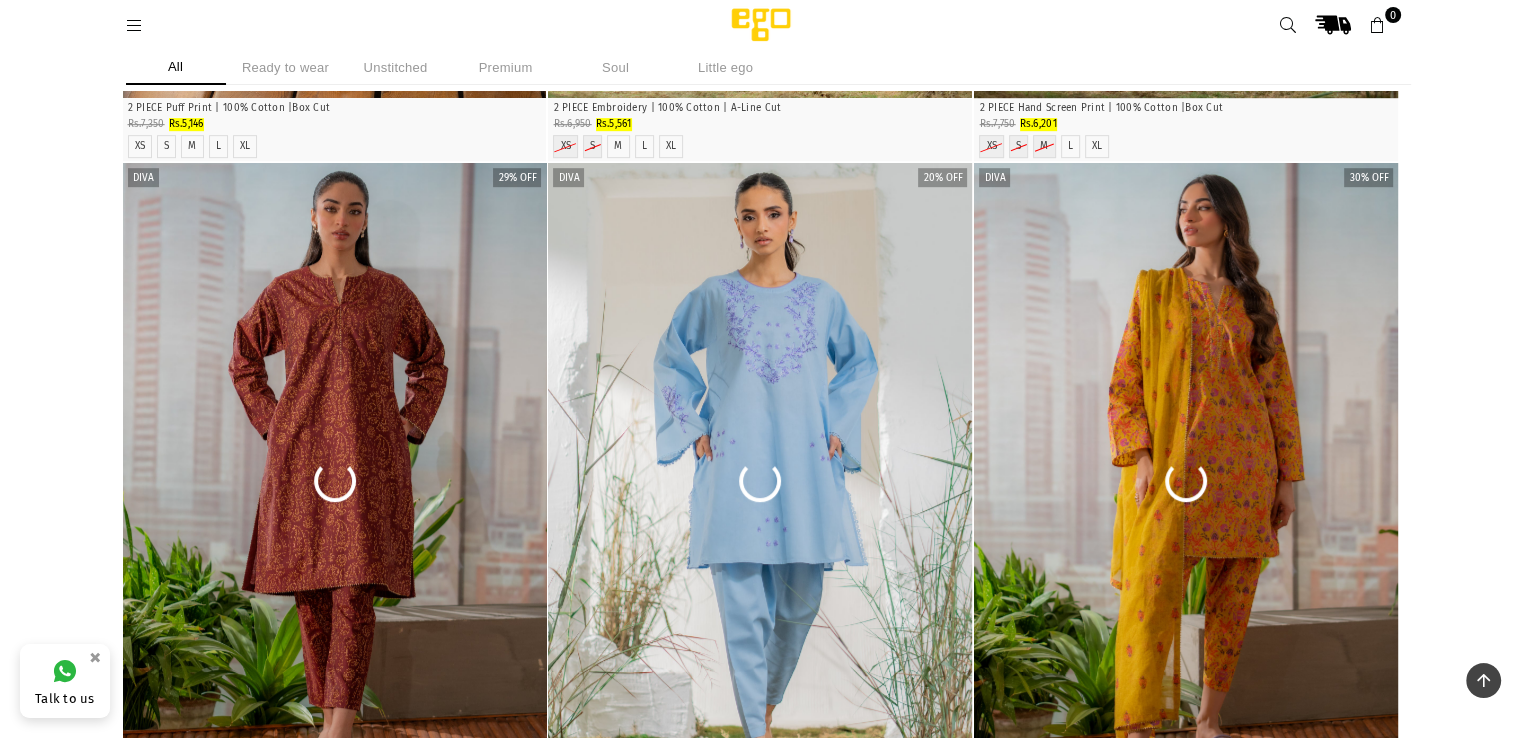 scroll, scrollTop: 1090, scrollLeft: 0, axis: vertical 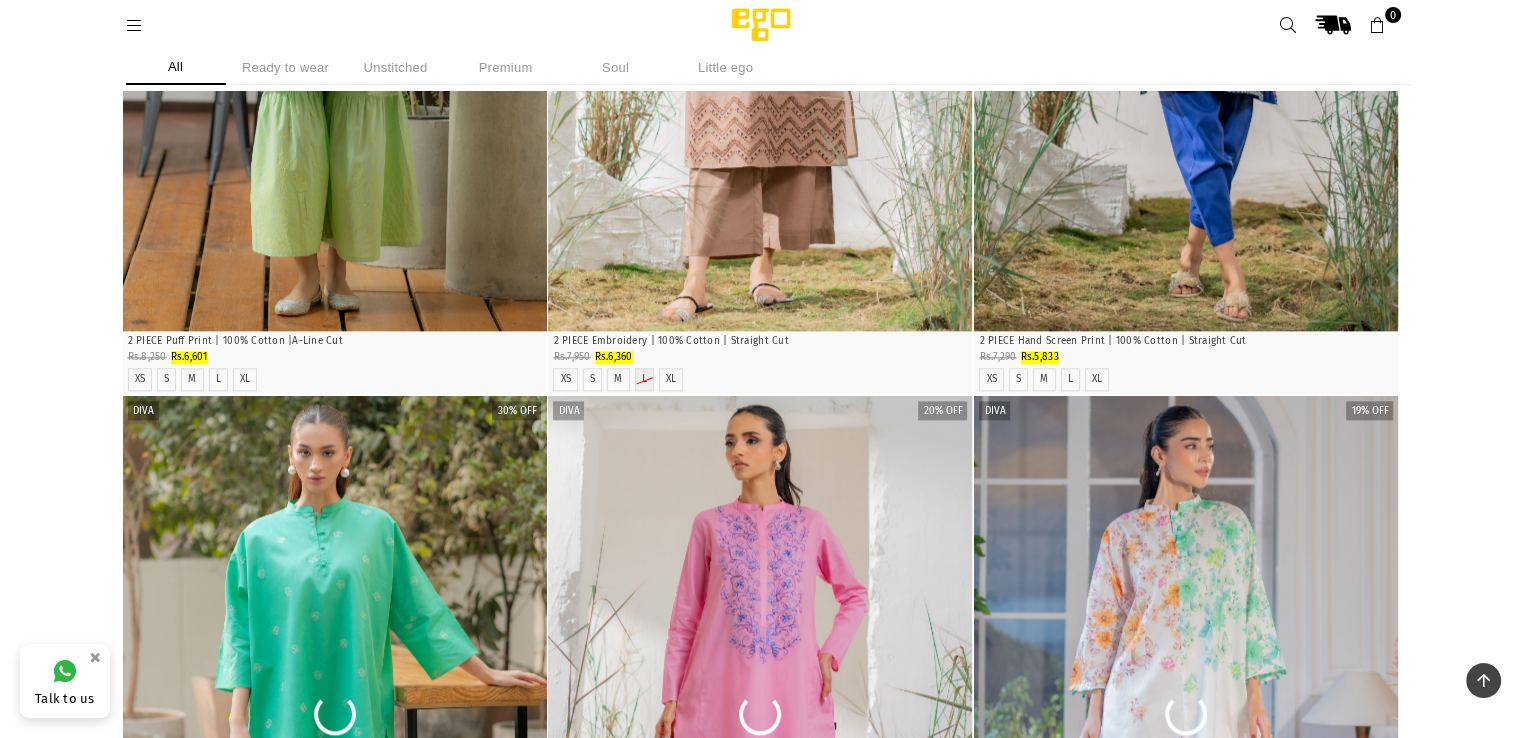 drag, startPoint x: 1511, startPoint y: 477, endPoint x: 1518, endPoint y: 429, distance: 48.507732 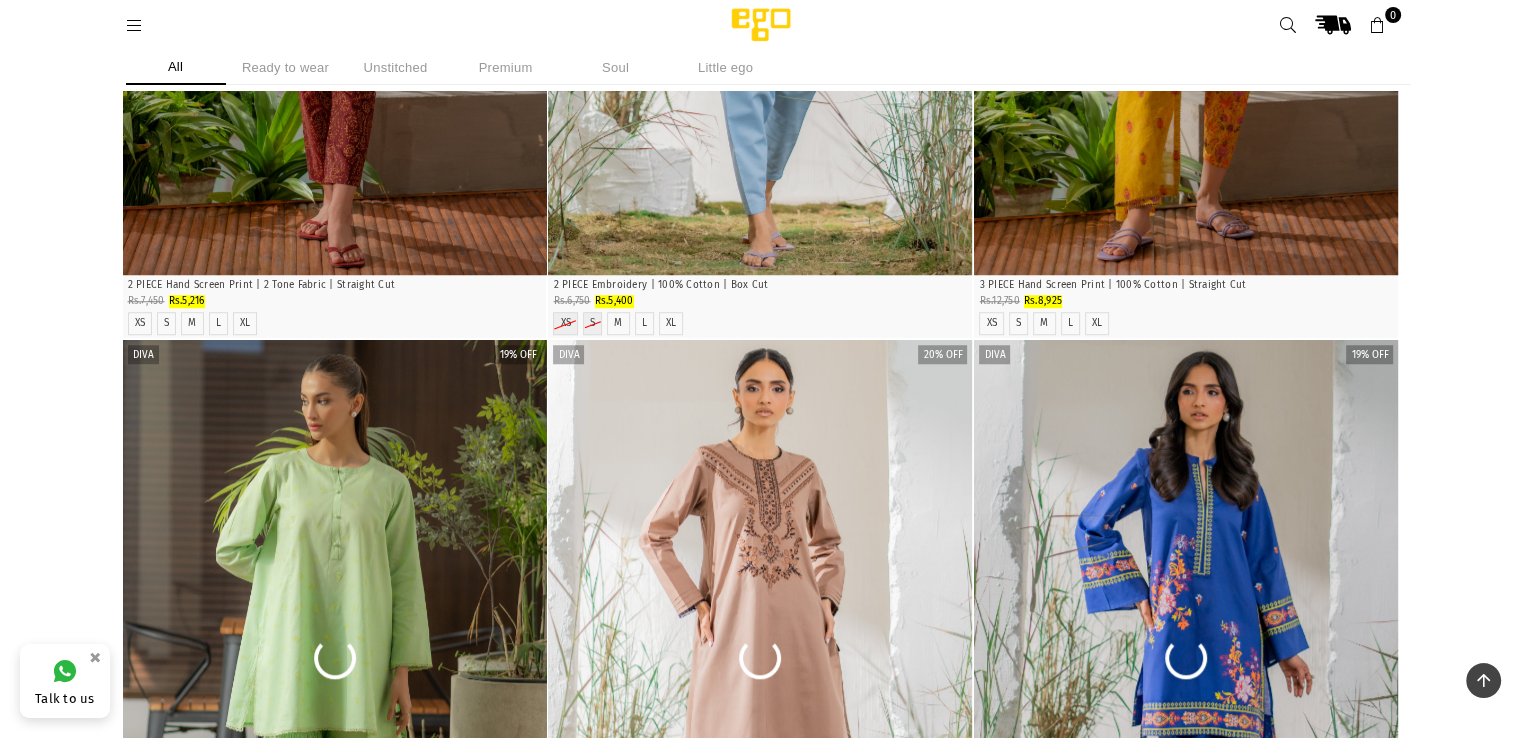 scroll, scrollTop: 956, scrollLeft: 0, axis: vertical 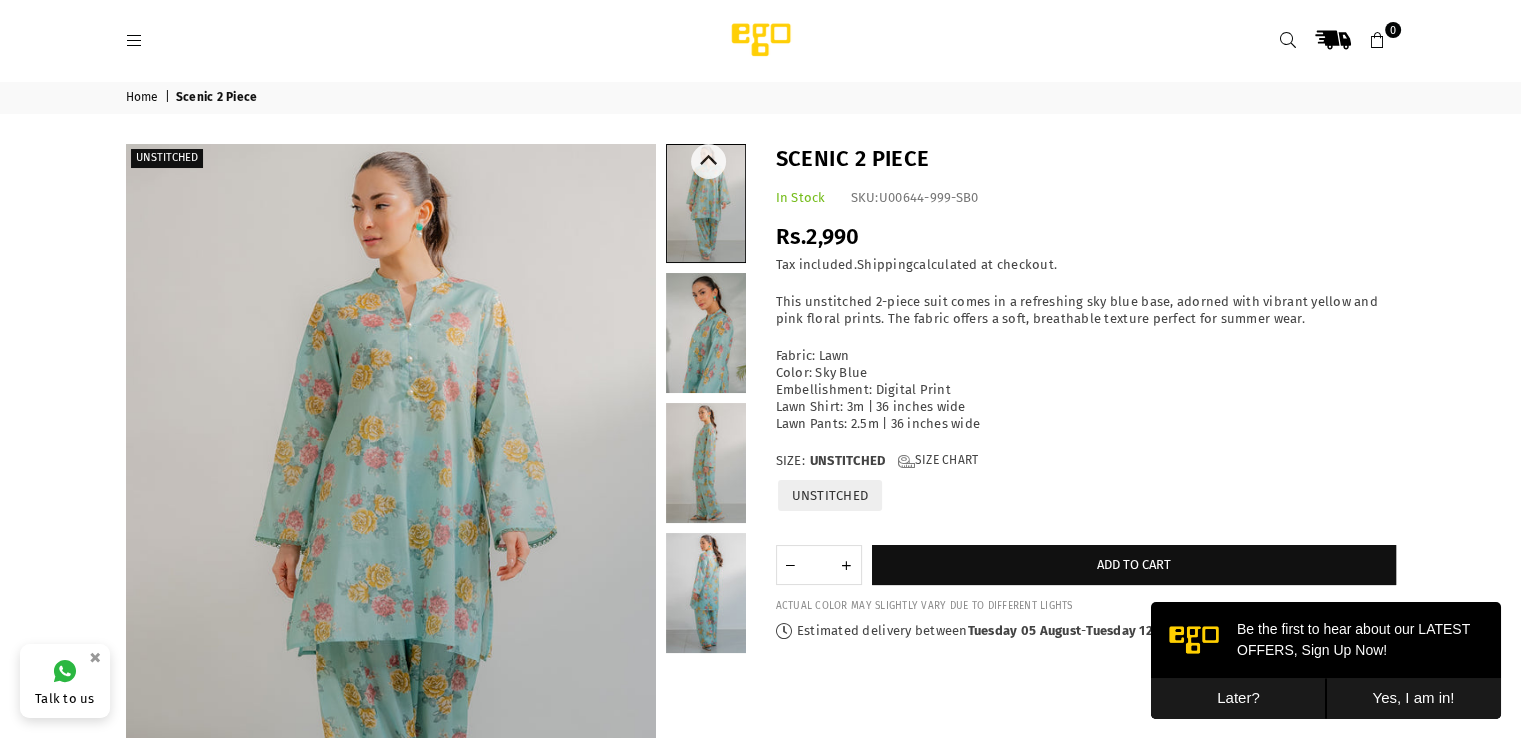 click at bounding box center [706, 333] 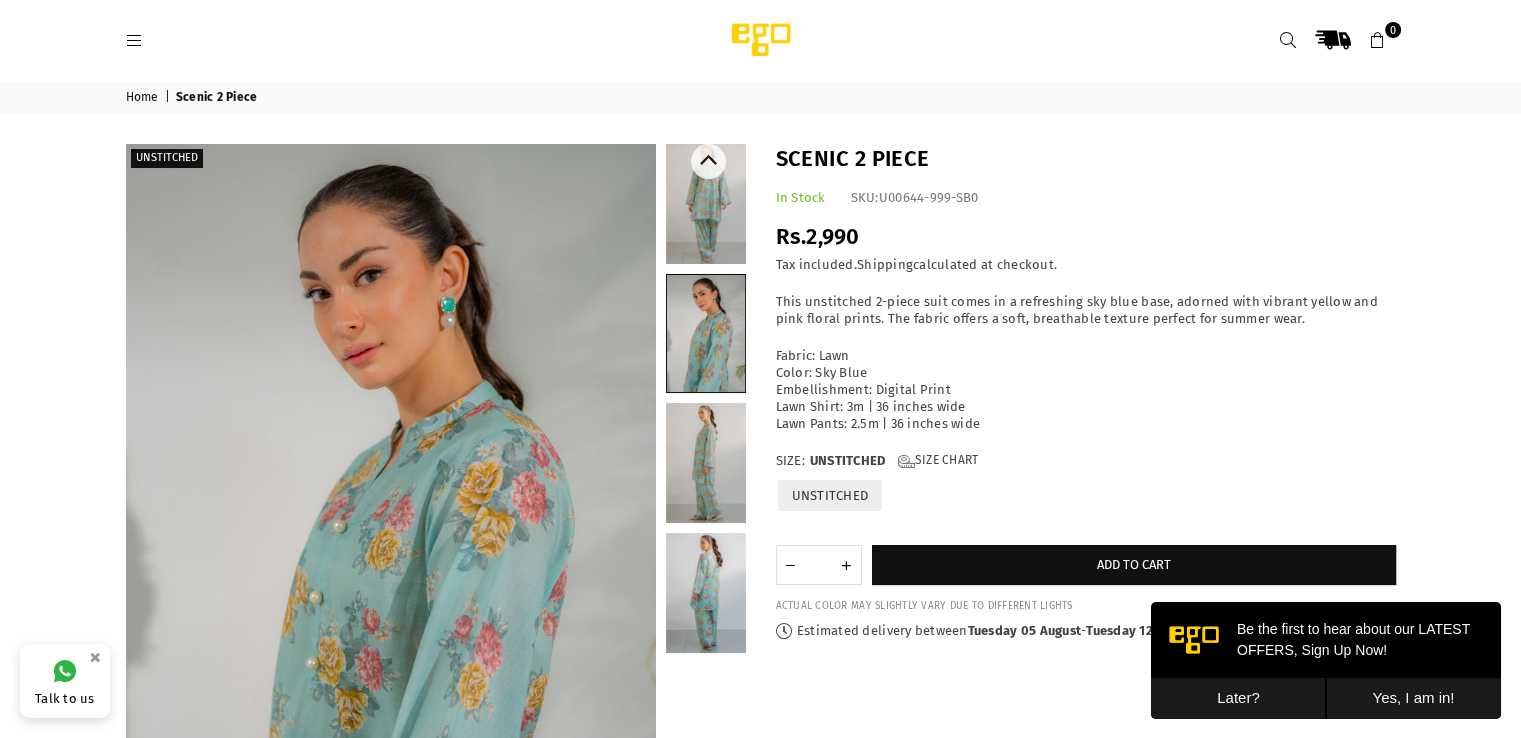 click at bounding box center (706, 463) 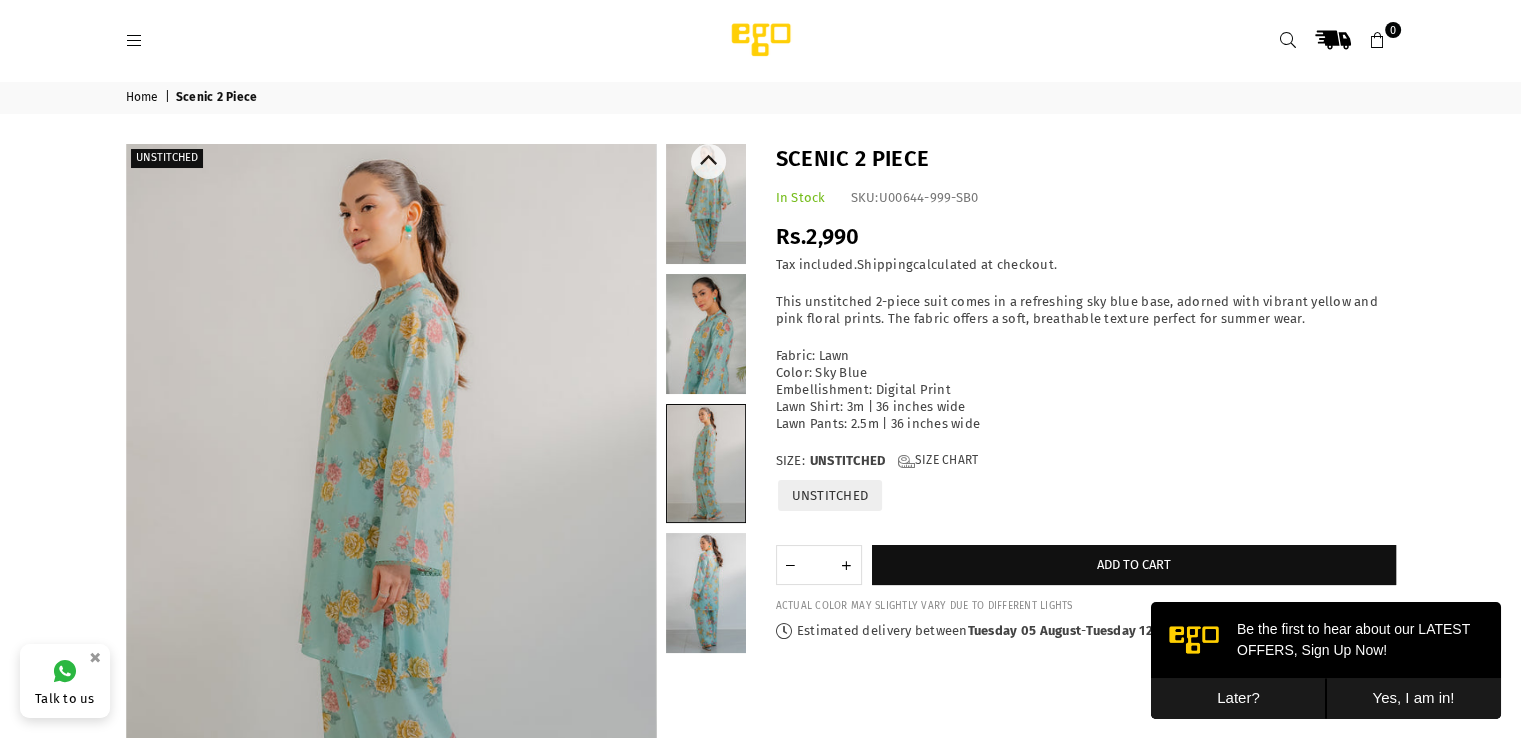 click at bounding box center (706, 593) 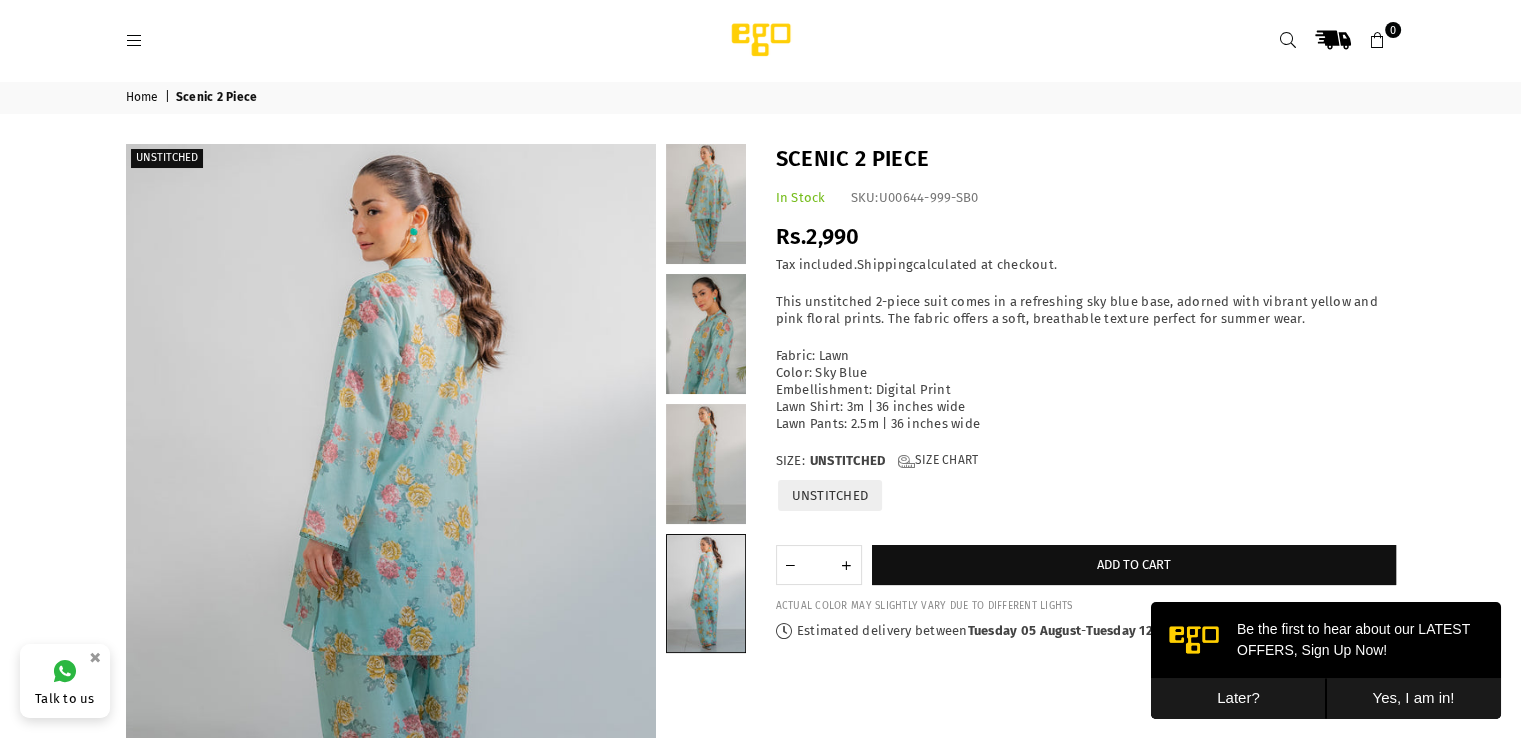 click on "Scenic 2 Piece                                          In Stock                      SKU:  U00644-999-SB0                                                                       Regular price                        Rs.2,990                                                                                                               |                             Save                            Rs.-2,990                            ( Liquid error (sections/product-template line 204): divided by 0 % off)                                                                                   /                                                                                           Tax included.                       Shipping  calculated at checkout.                                                                                                     Fabric: Lawn Color: Sky Blue Embellishment: Digital Print Lawn Shirt: 3m | 36 inches wide	 Lawn Pants: 2.5m | 36 inches wide	 Size:  UNSTITCHED" at bounding box center [1086, 392] 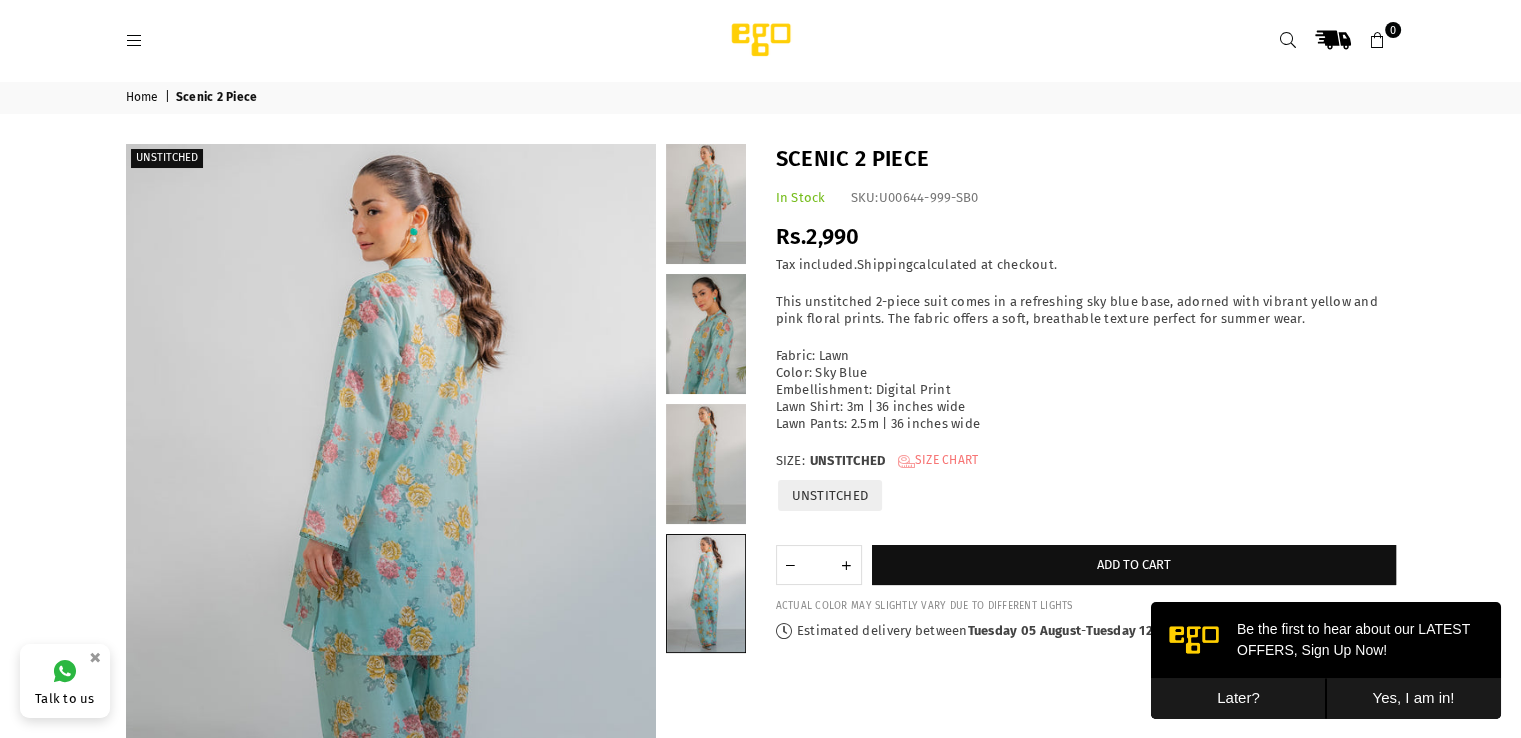 click on "Size Chart" at bounding box center (937, 461) 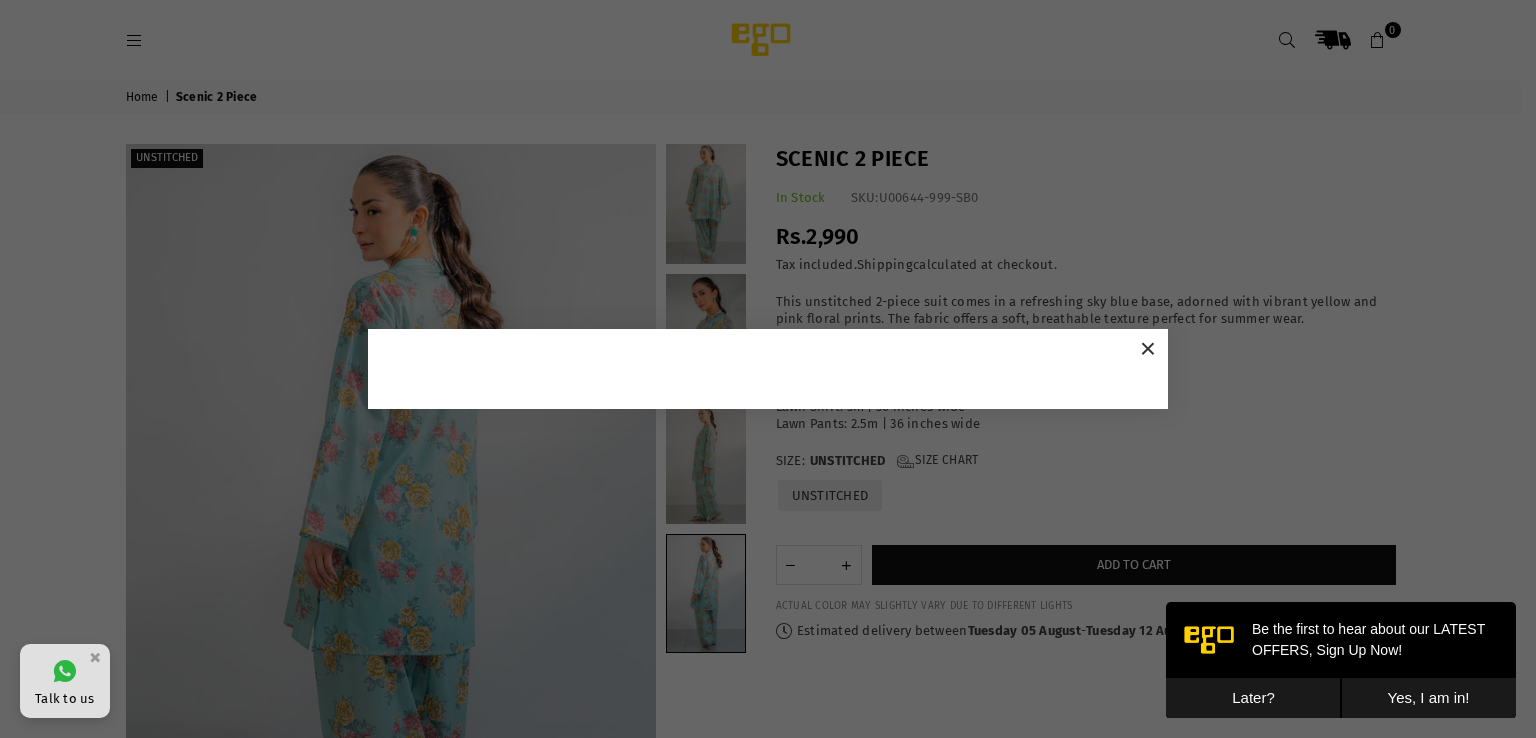 click on "×" at bounding box center [1148, 349] 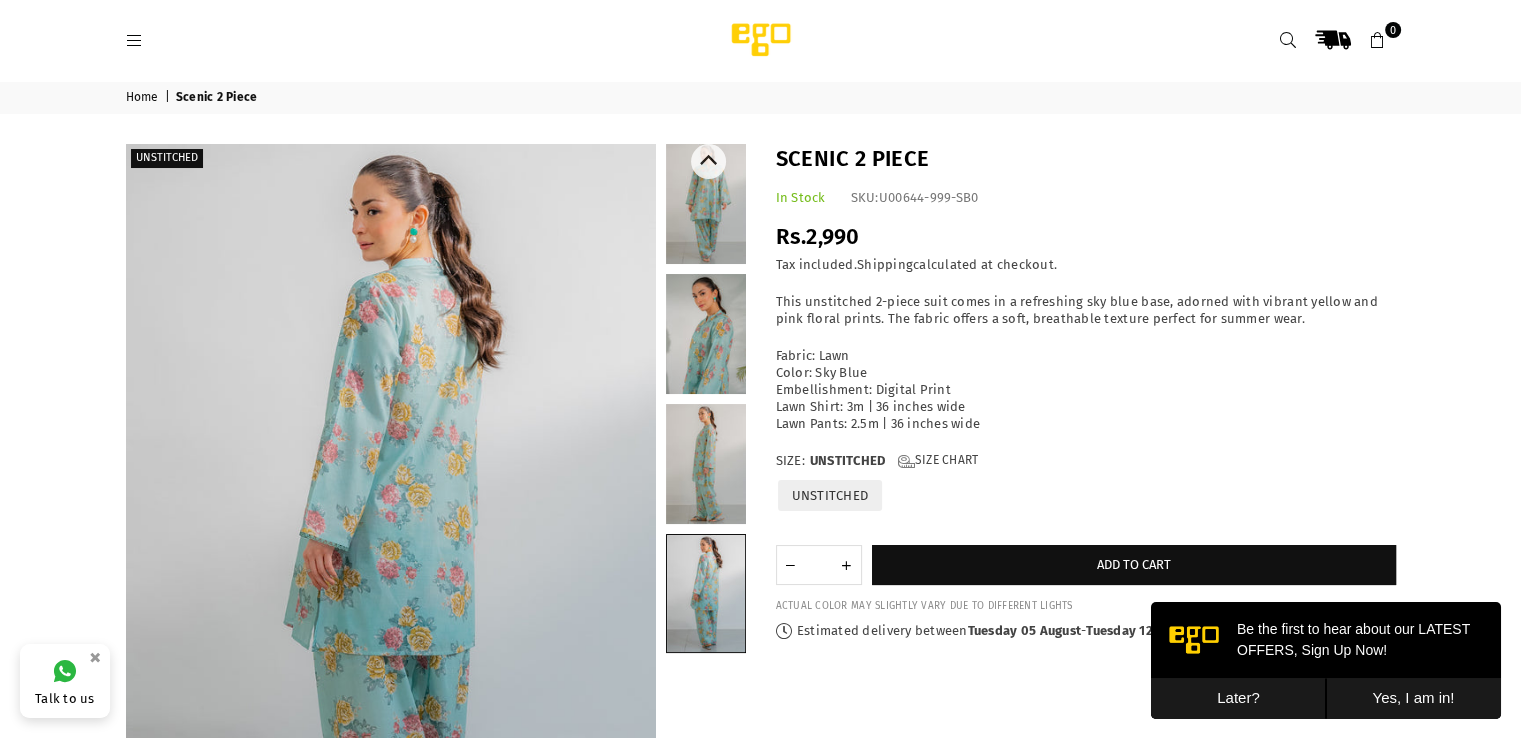 click at bounding box center (706, 593) 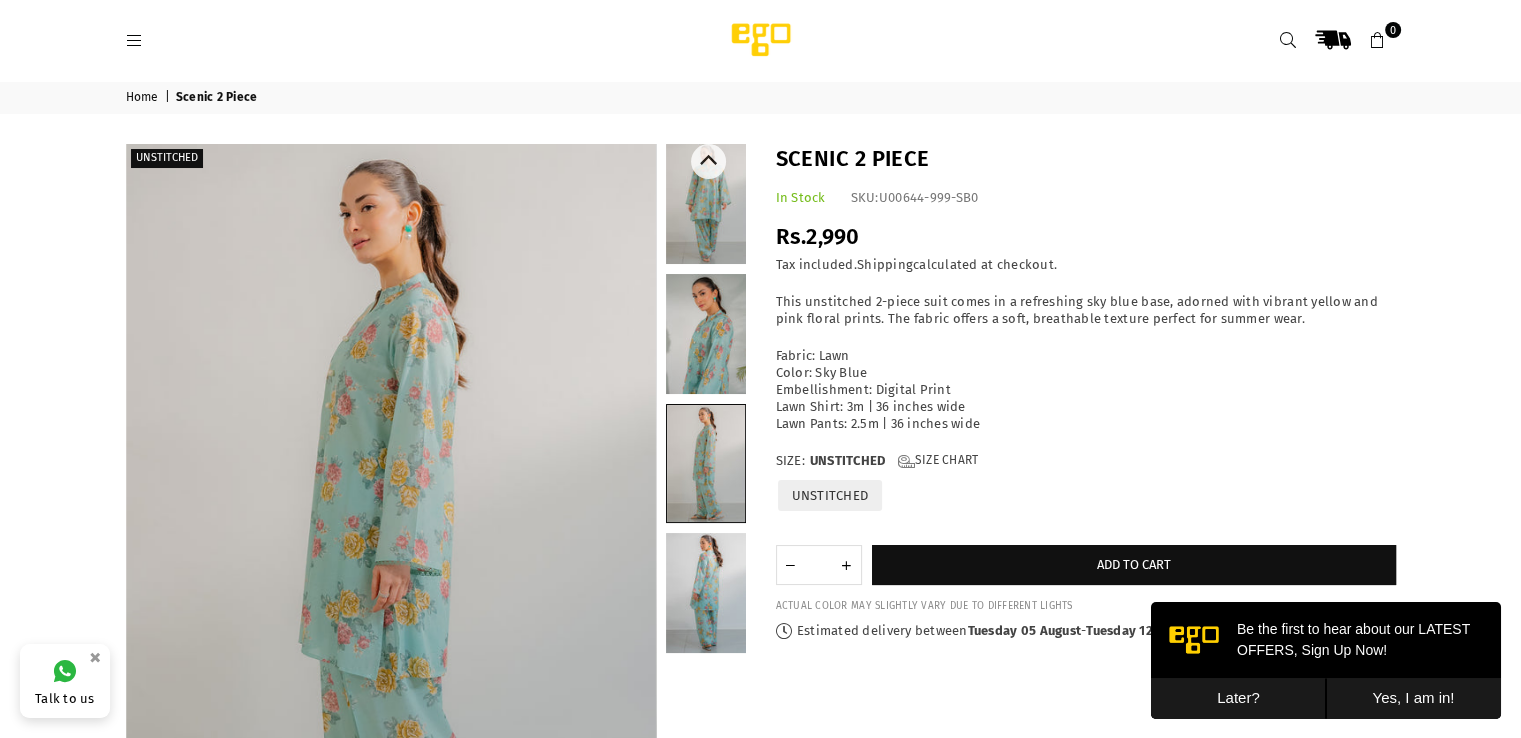 click at bounding box center (706, 334) 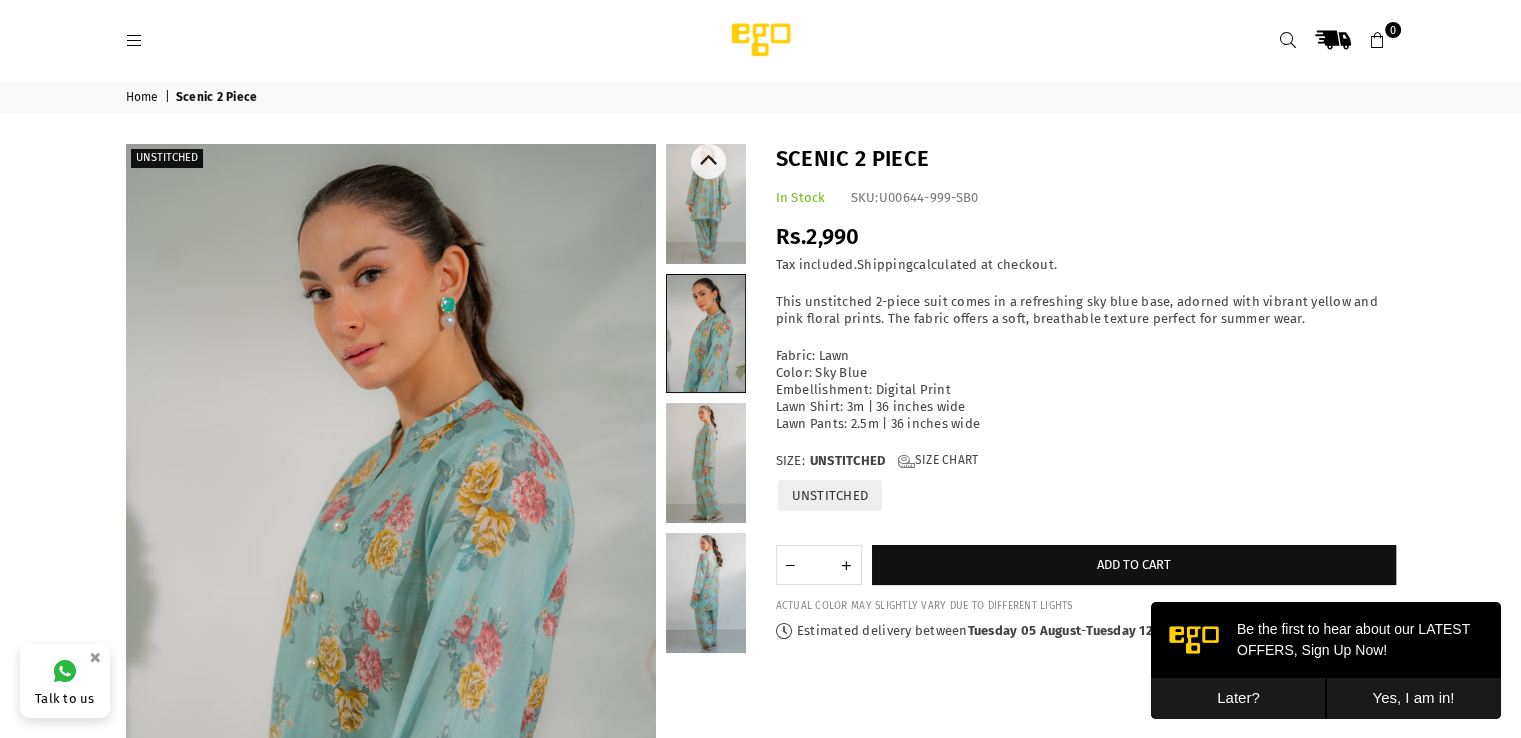 click at bounding box center (706, 463) 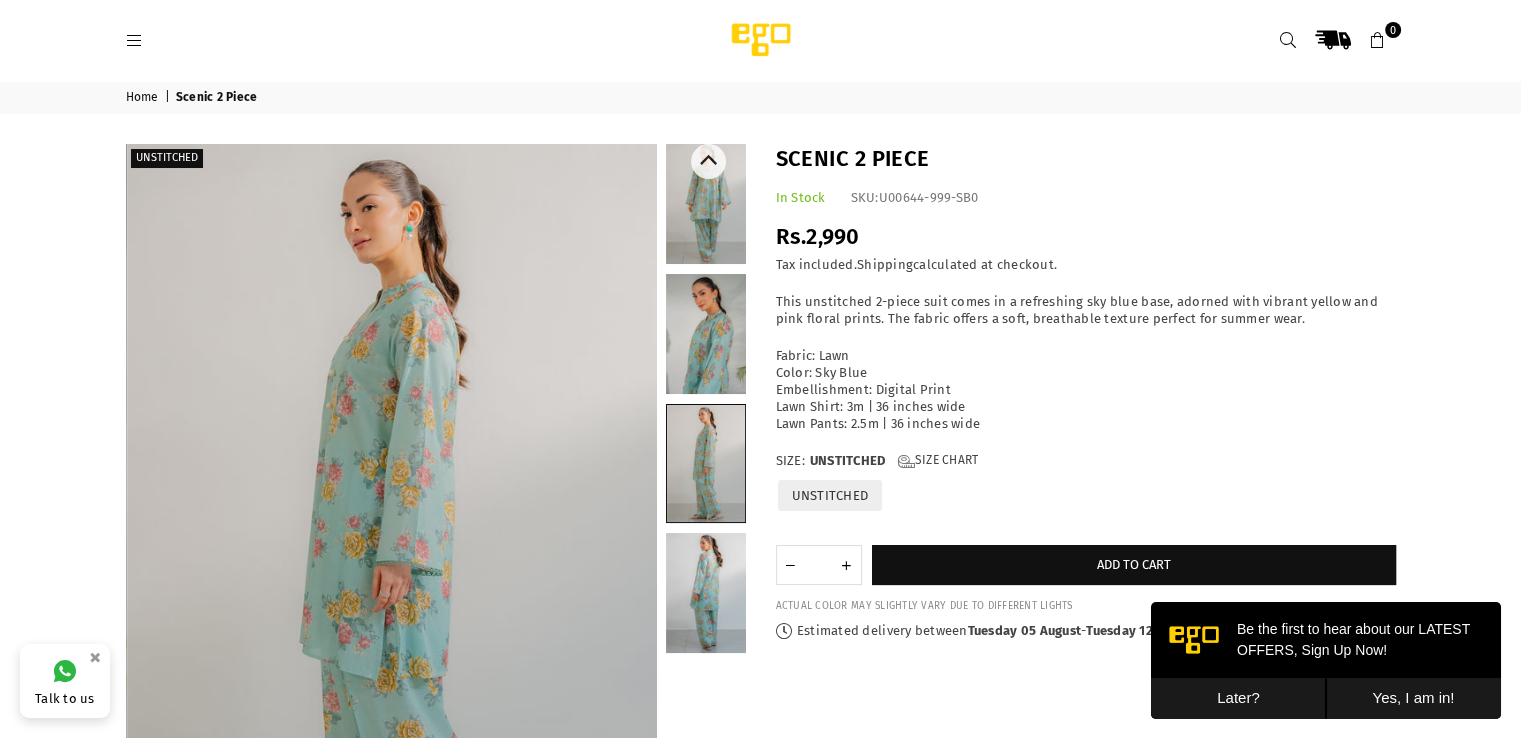 click at bounding box center (706, 334) 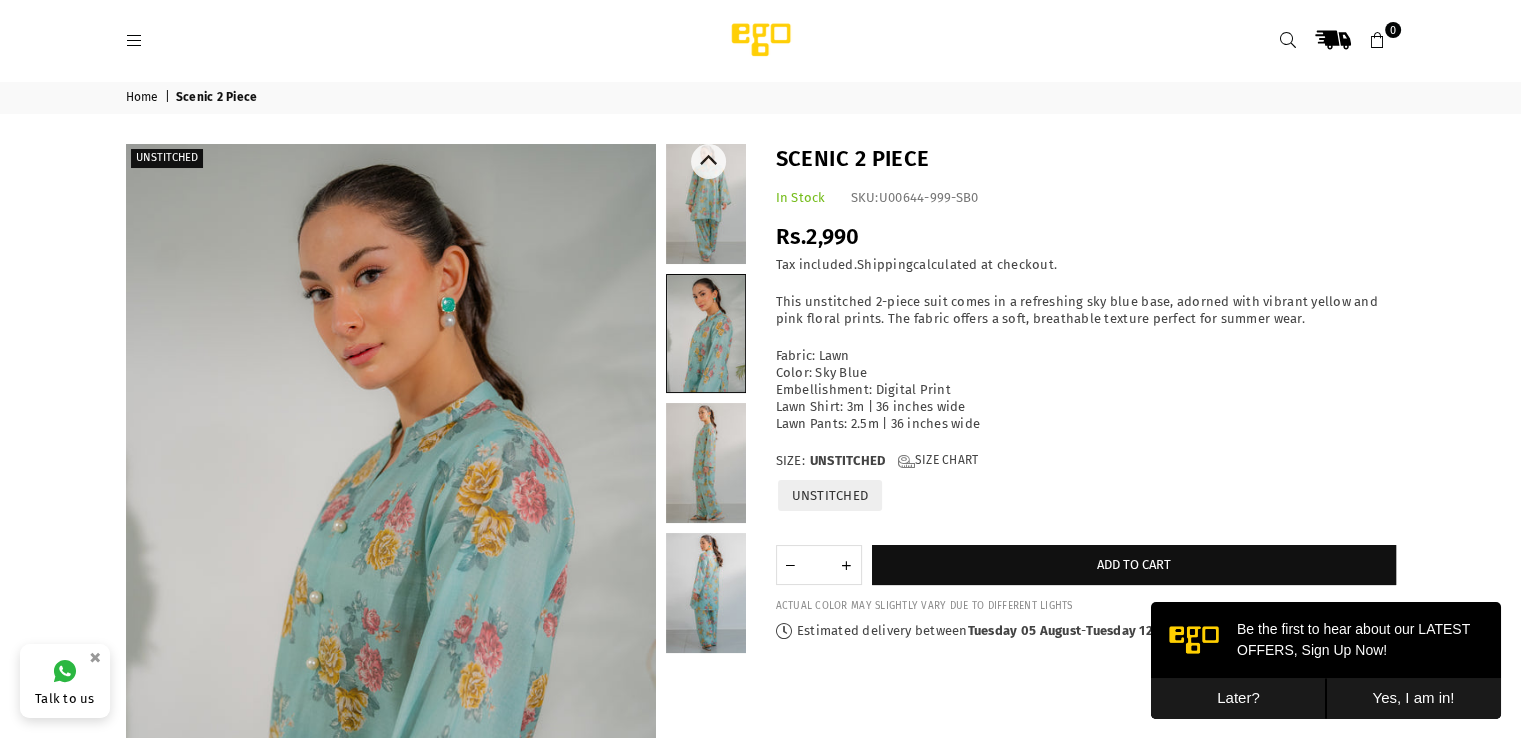 click at bounding box center (706, 593) 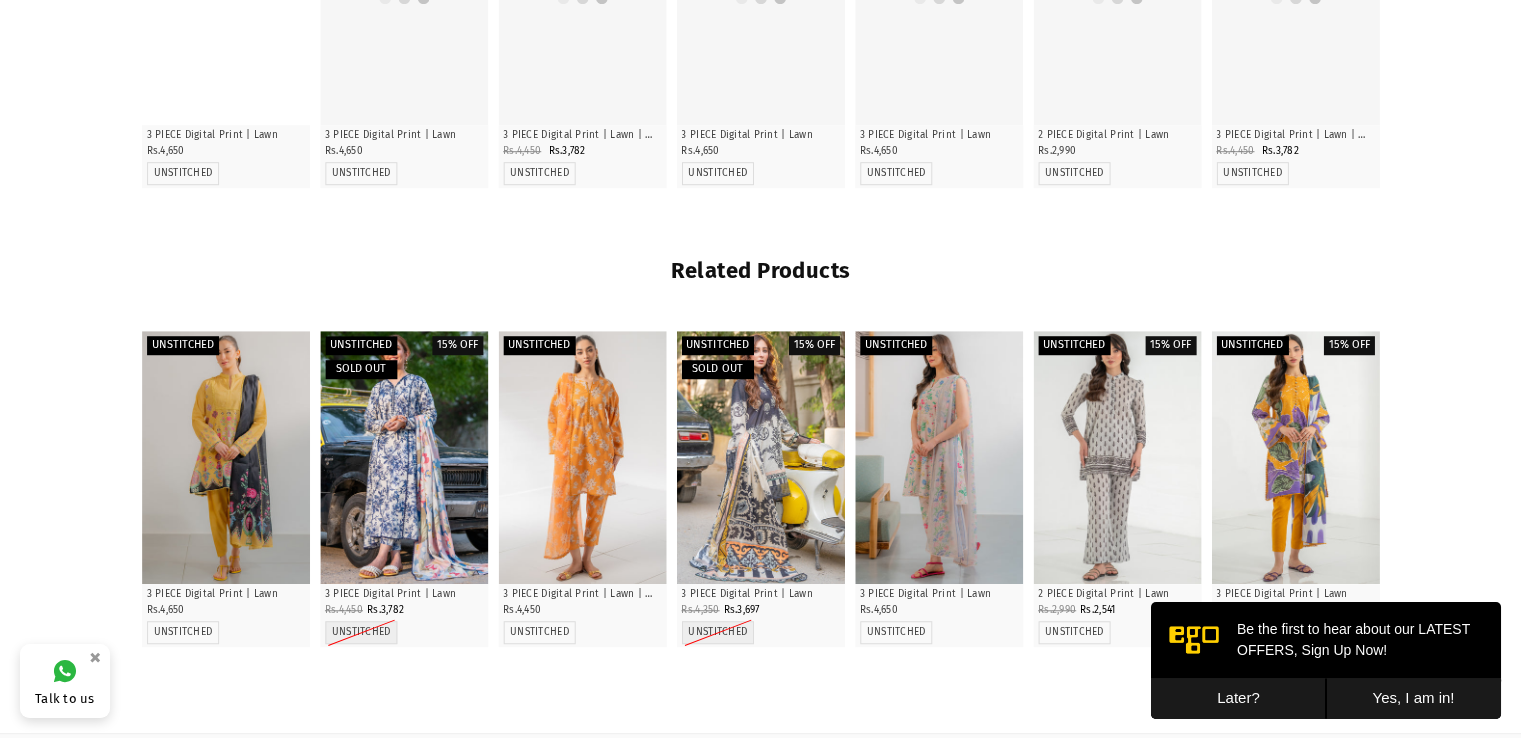 scroll, scrollTop: 0, scrollLeft: 0, axis: both 